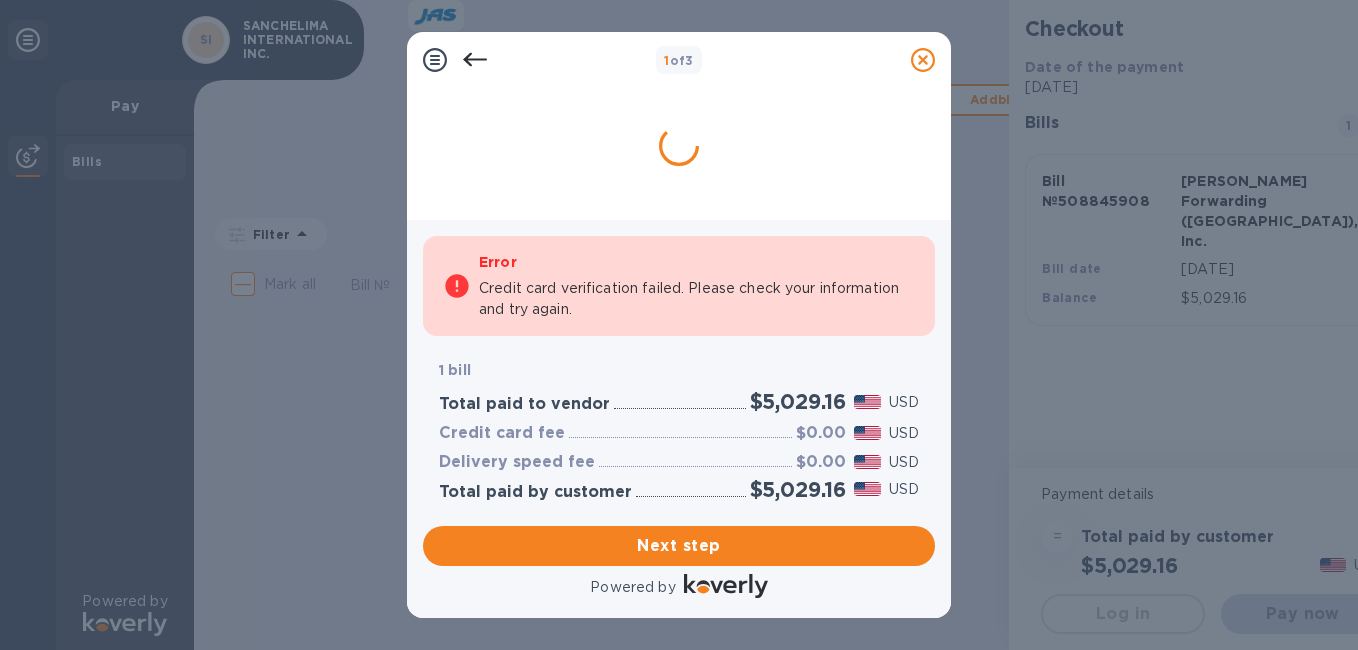 scroll, scrollTop: 0, scrollLeft: 0, axis: both 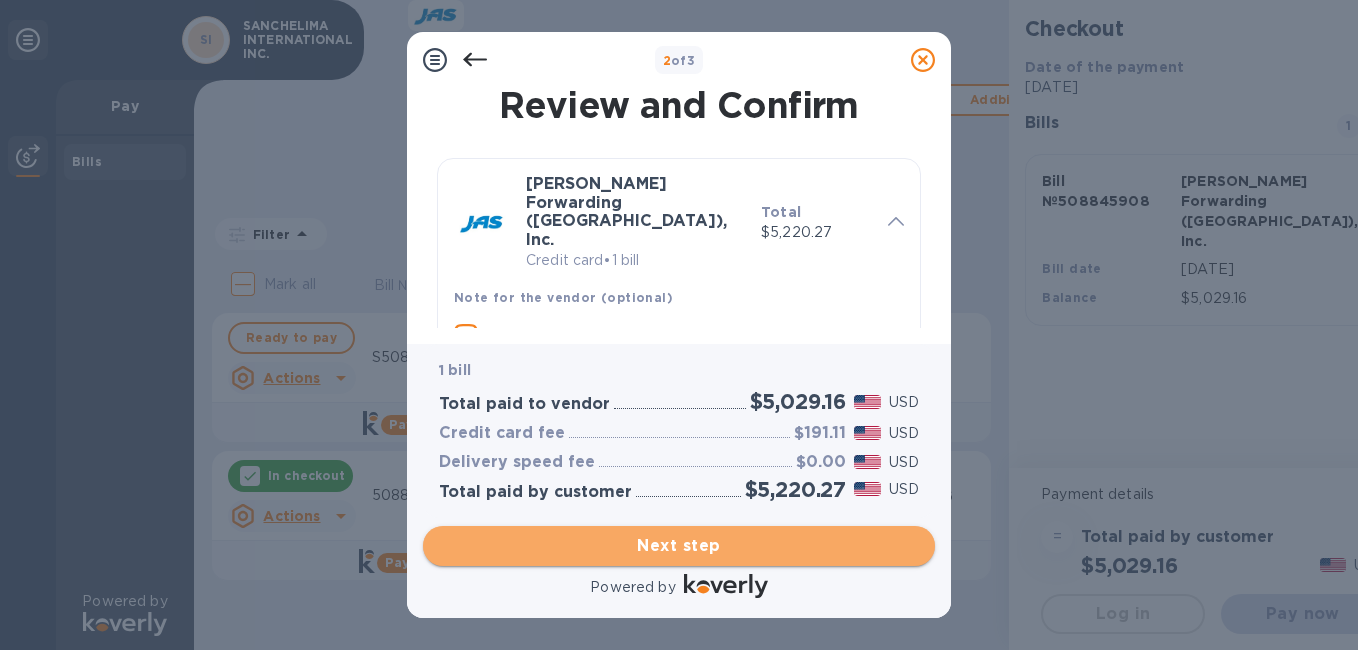 click on "Next step" at bounding box center [679, 546] 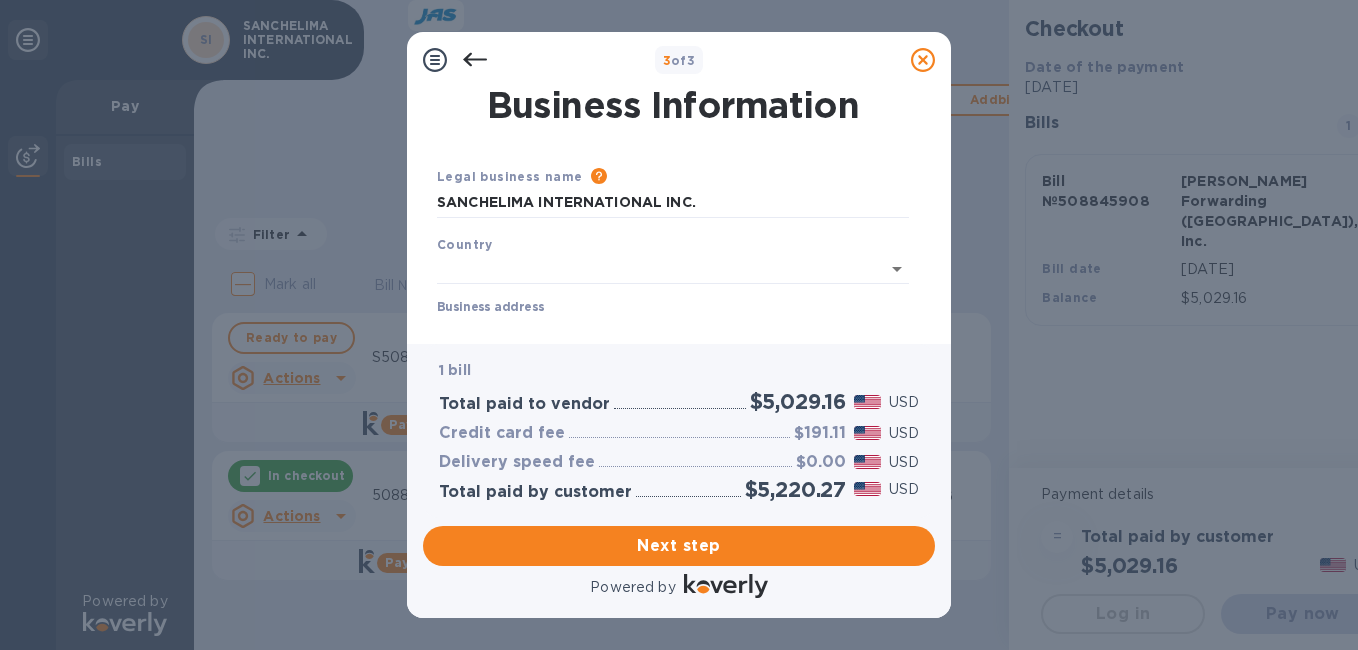 type on "[GEOGRAPHIC_DATA]" 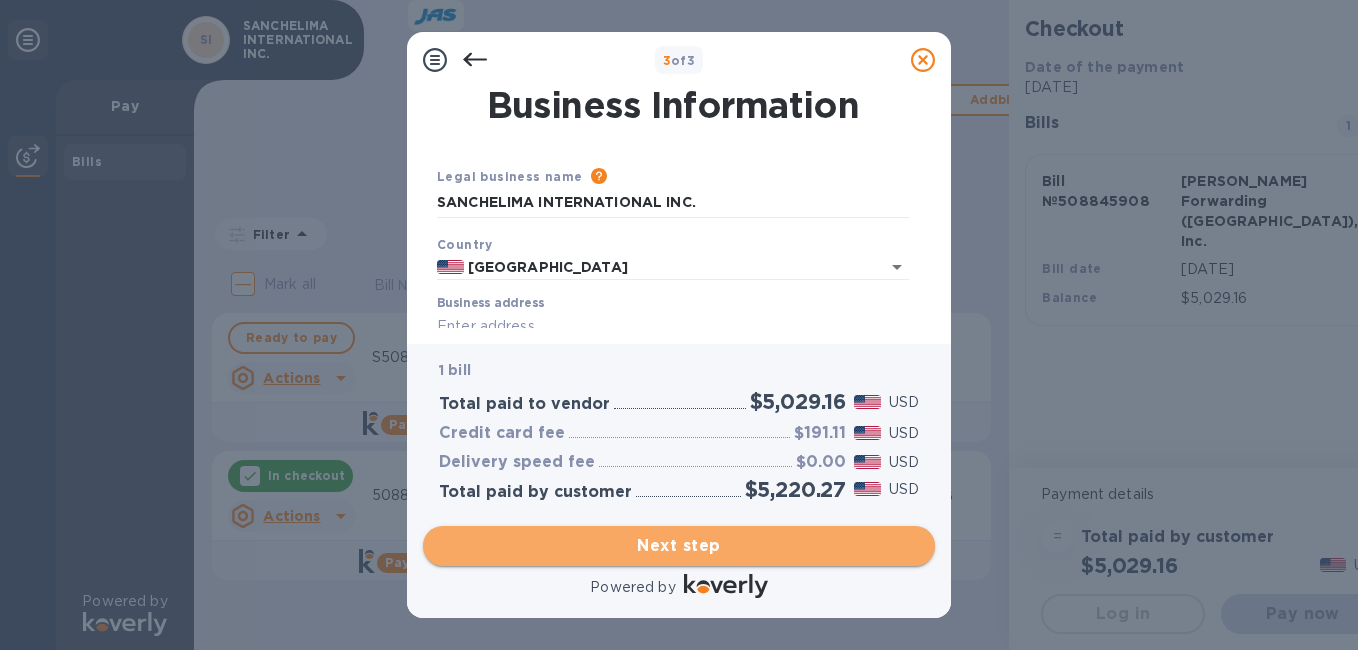 click on "Next step" at bounding box center (679, 546) 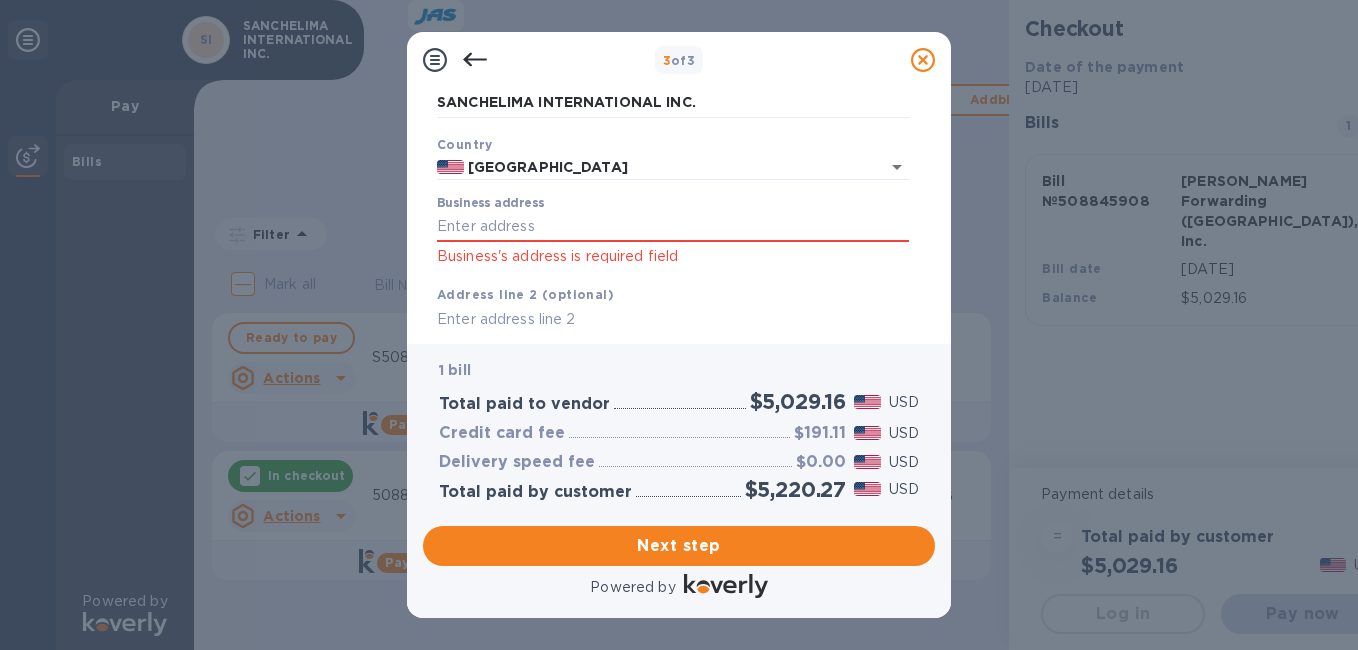 scroll, scrollTop: 91, scrollLeft: 0, axis: vertical 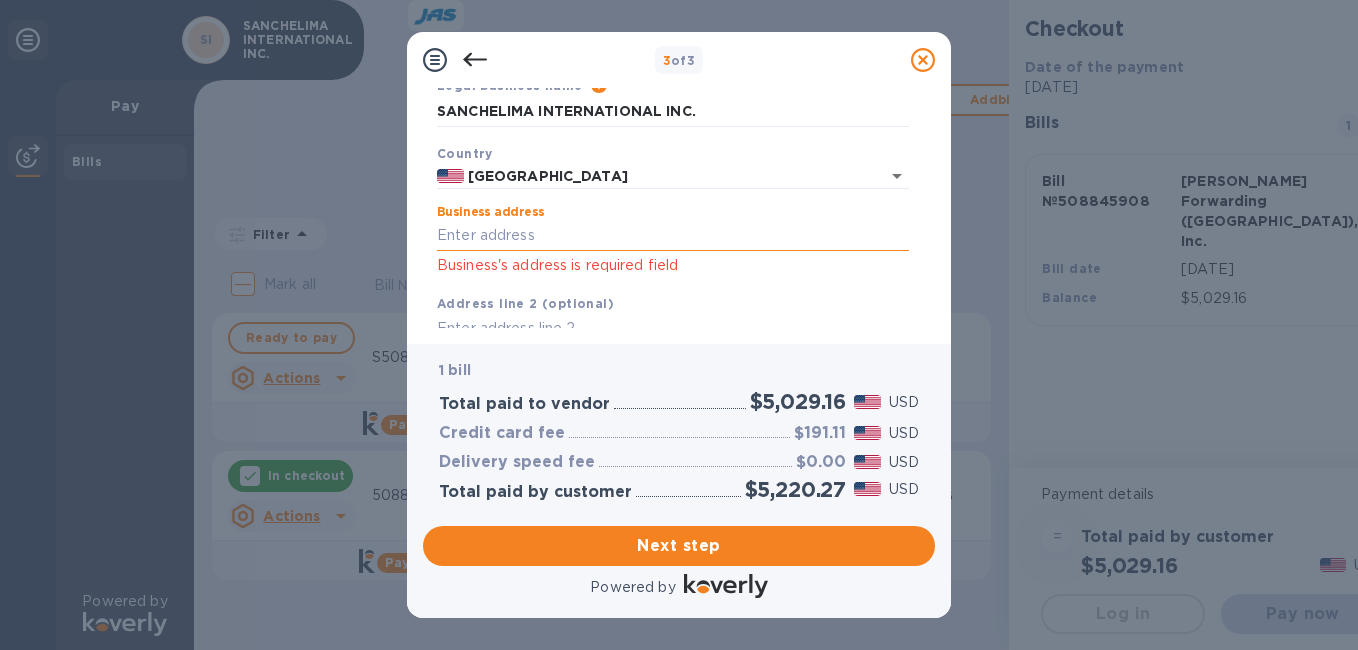 click on "Business address" at bounding box center [673, 236] 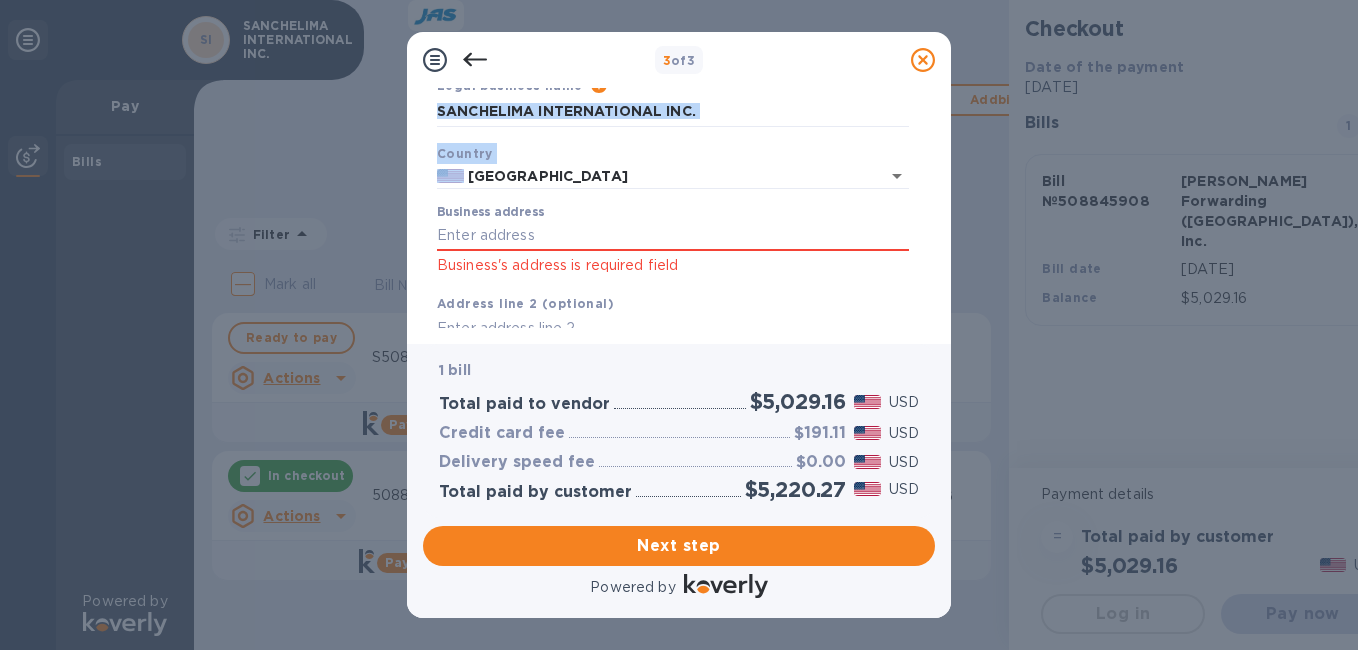 drag, startPoint x: 925, startPoint y: 184, endPoint x: 936, endPoint y: 128, distance: 57.070133 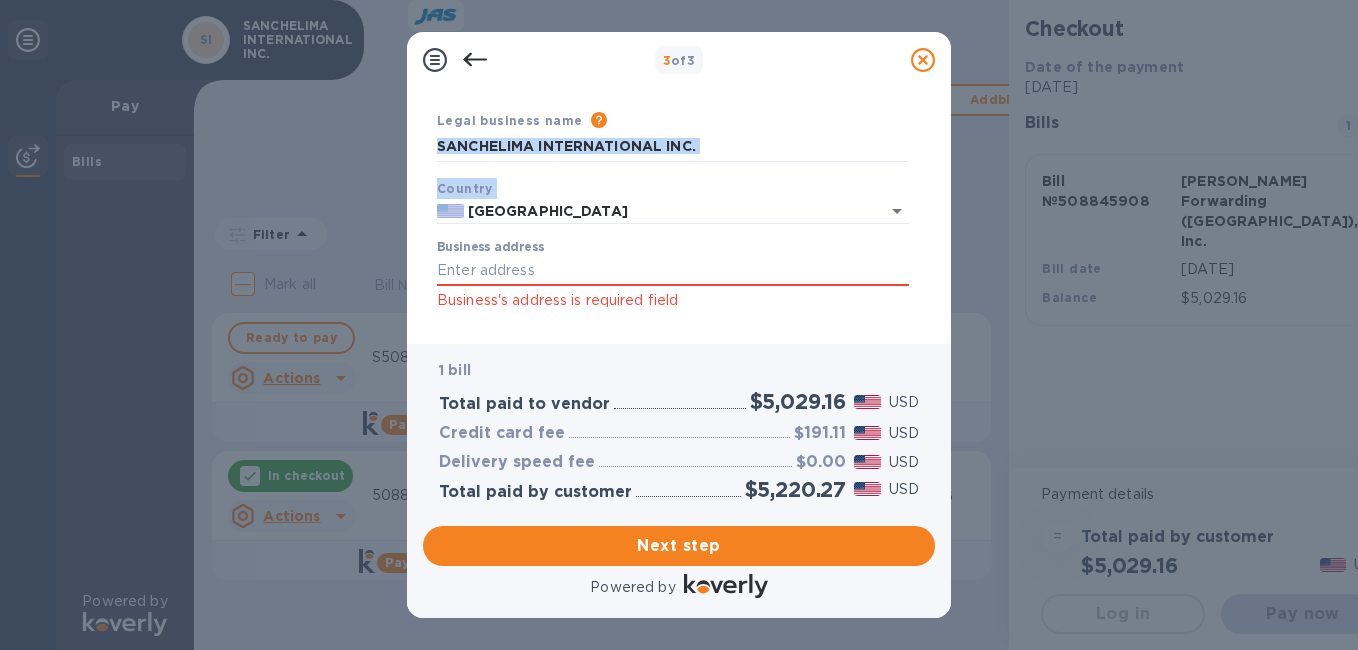 scroll, scrollTop: 33, scrollLeft: 0, axis: vertical 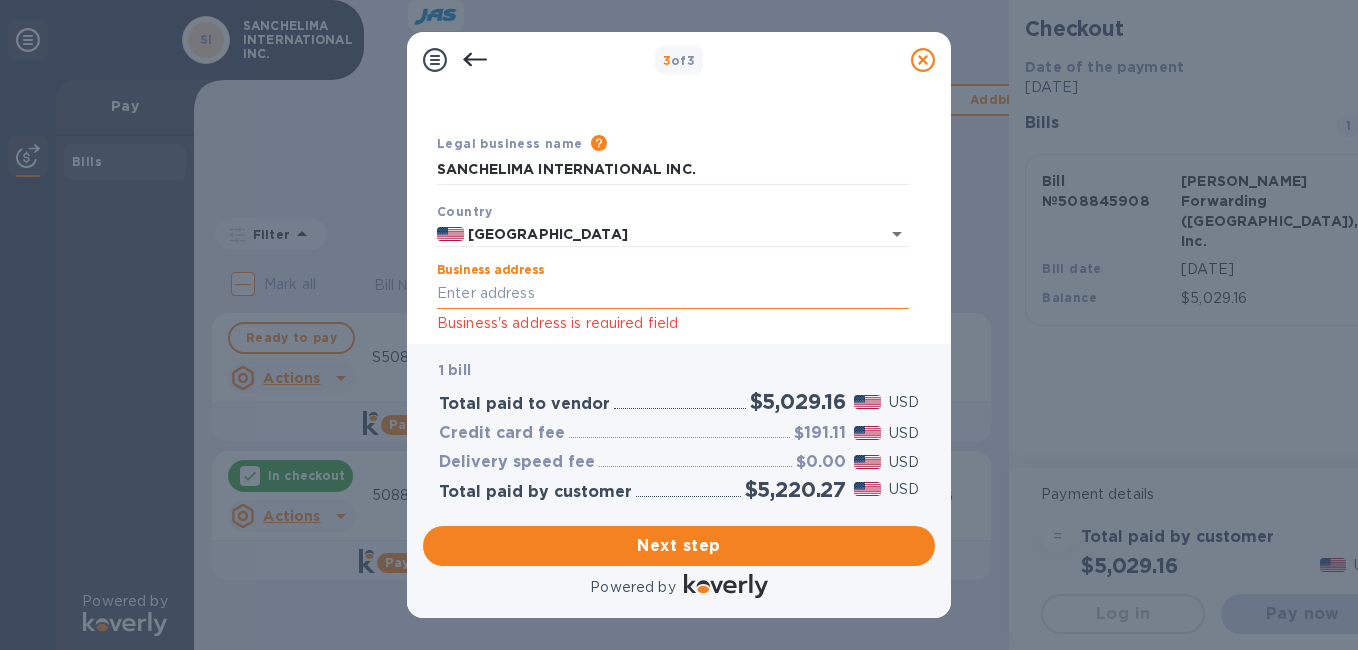 click on "Business address" at bounding box center (673, 294) 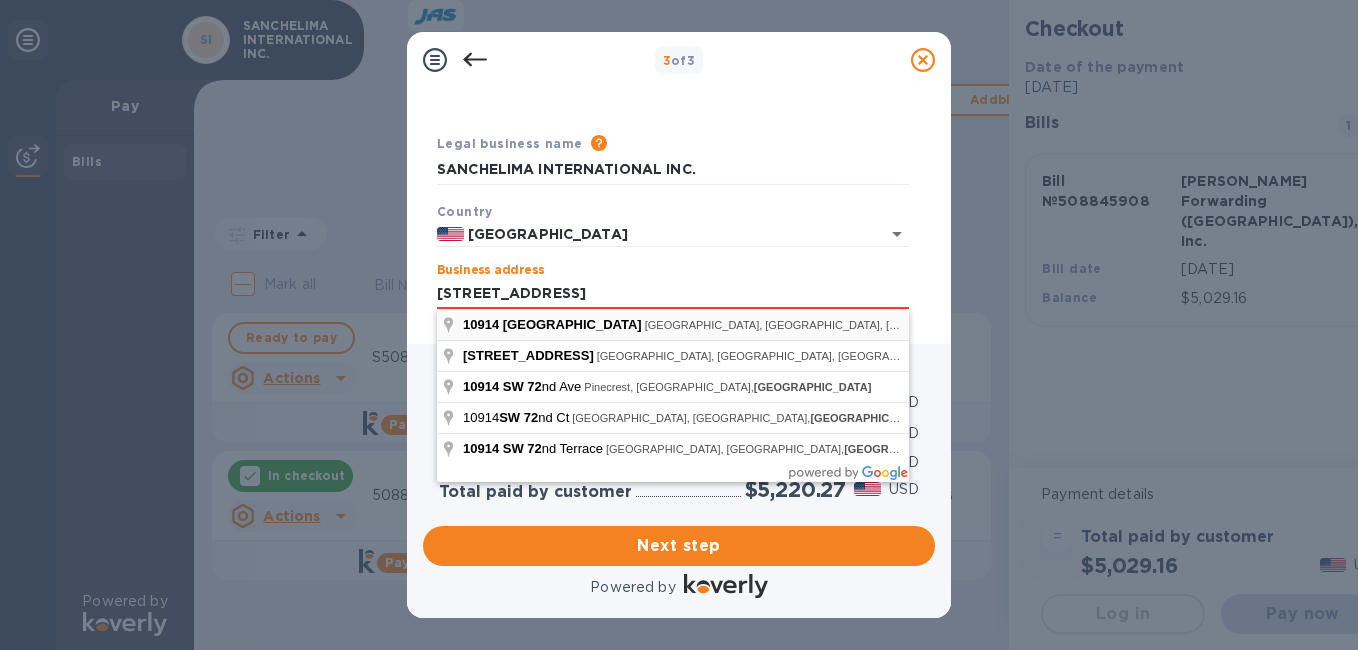type on "[STREET_ADDRESS]" 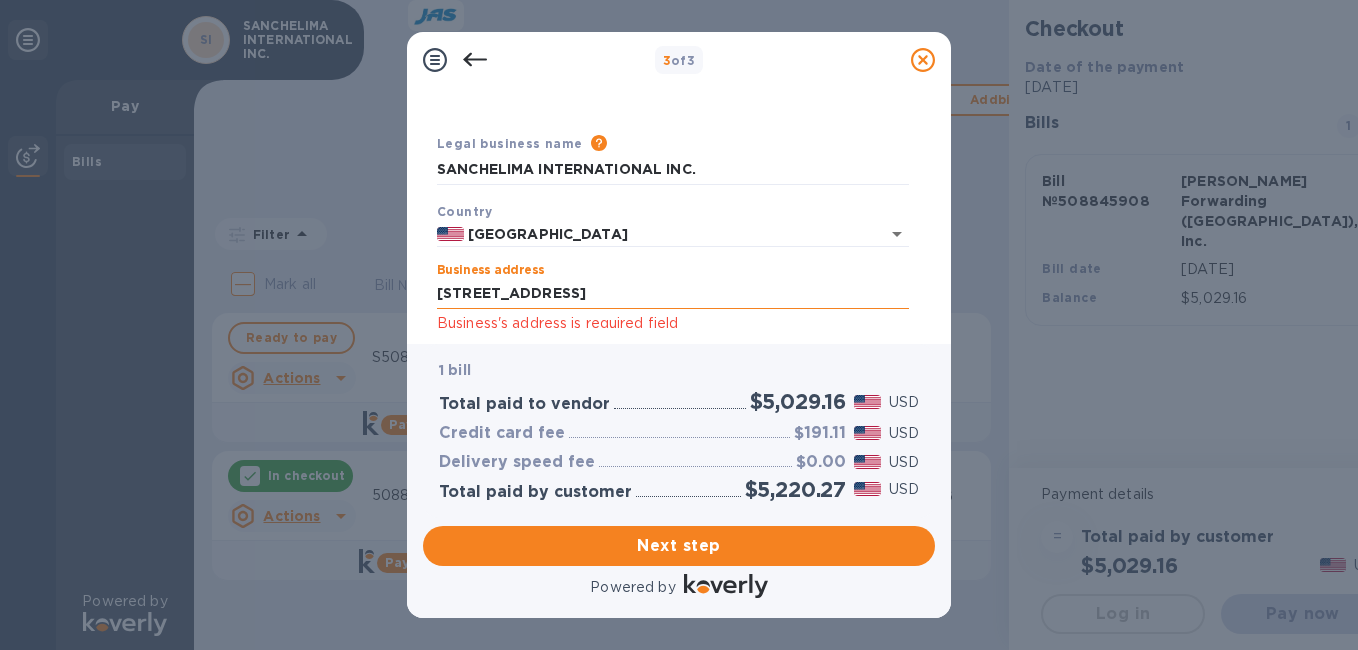 click on "[STREET_ADDRESS]" at bounding box center (673, 294) 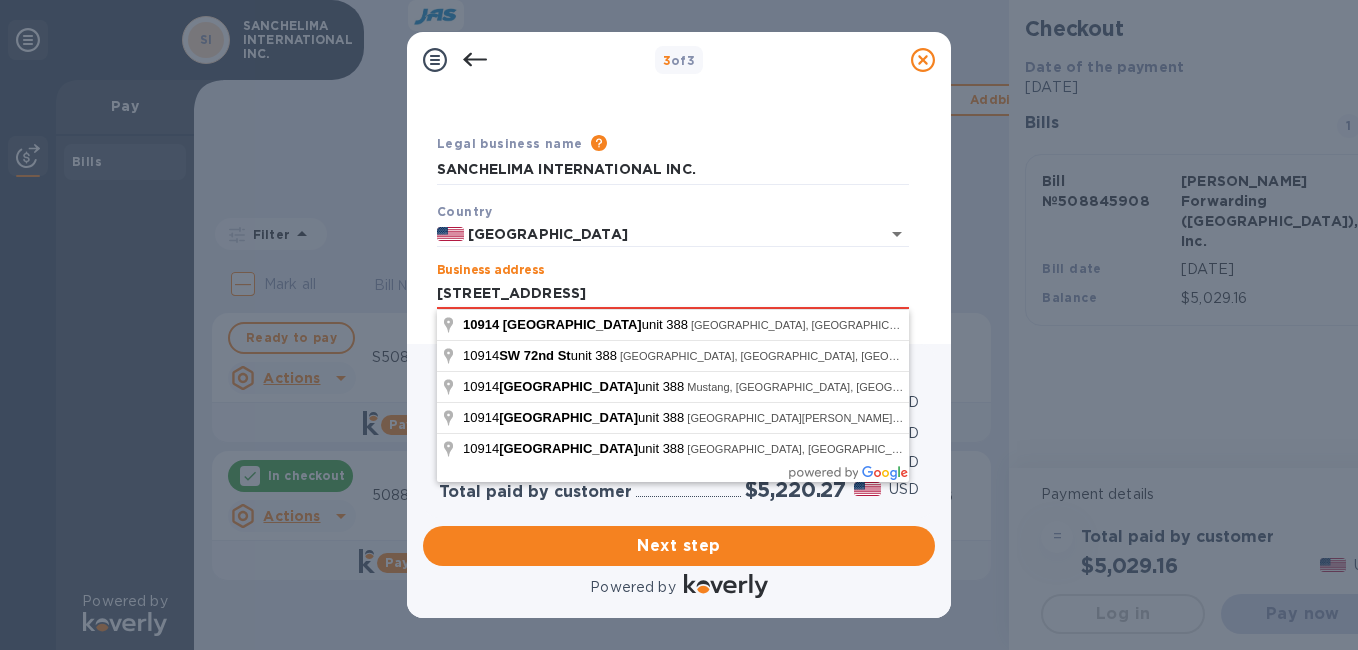 click on "Business address [STREET_ADDRESS] Business's address is required field" at bounding box center (673, 299) 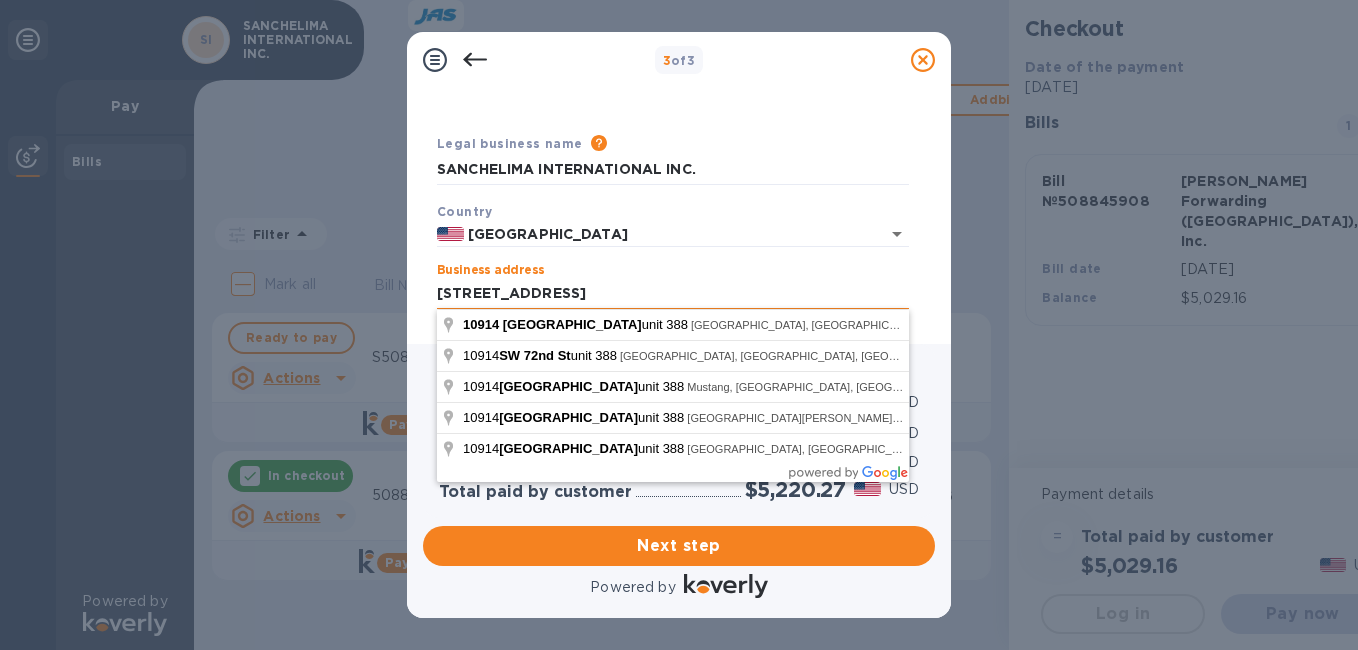 click on "[STREET_ADDRESS]" at bounding box center (673, 294) 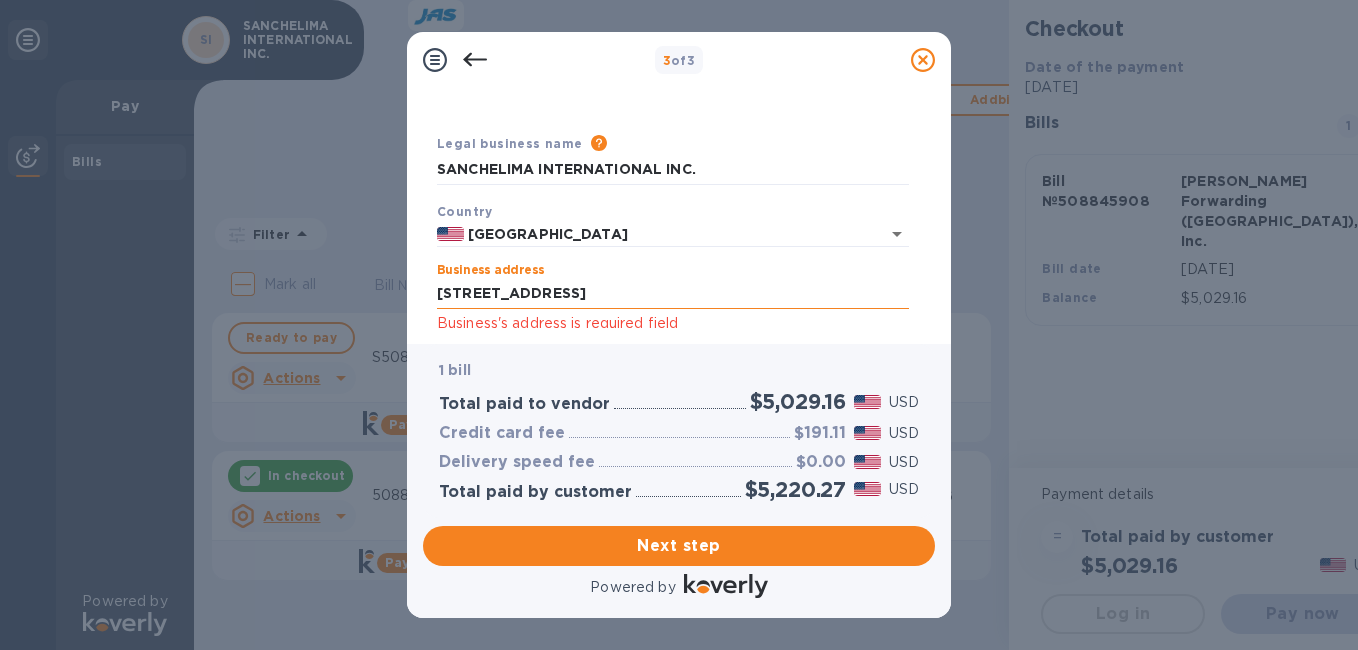 click on "[STREET_ADDRESS]" at bounding box center (673, 294) 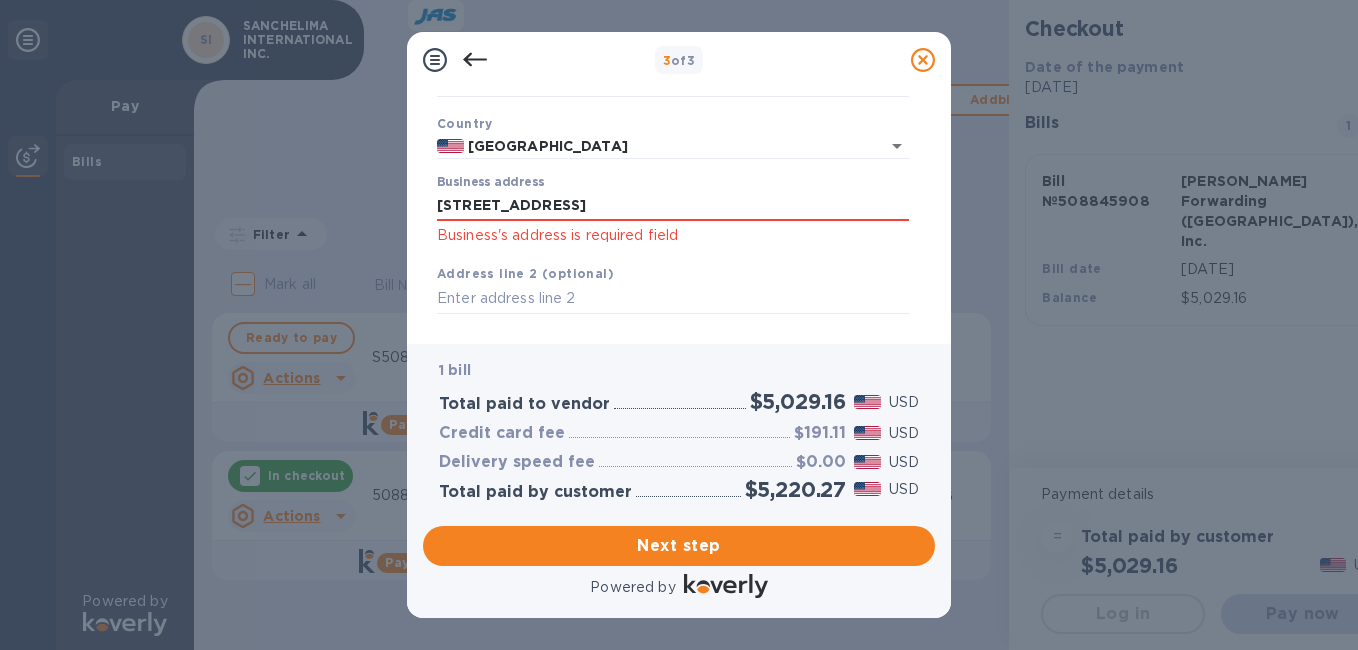 scroll, scrollTop: 124, scrollLeft: 0, axis: vertical 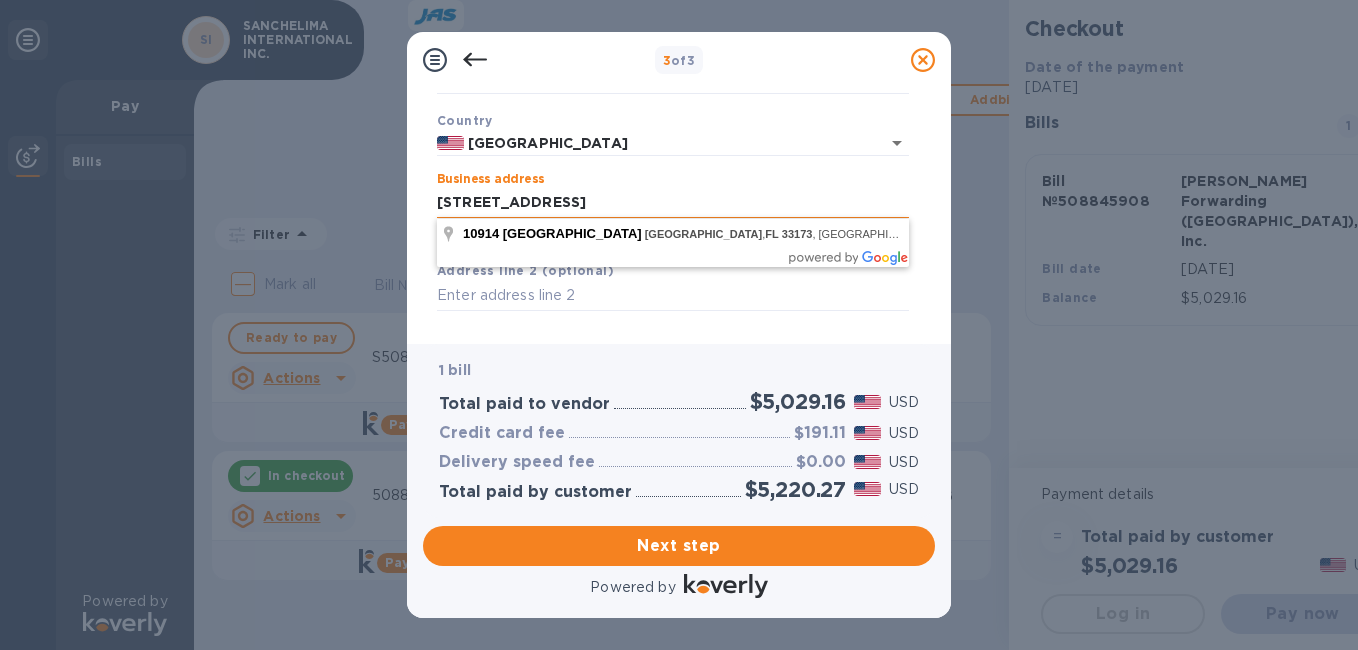 click on "[STREET_ADDRESS]" at bounding box center (673, 203) 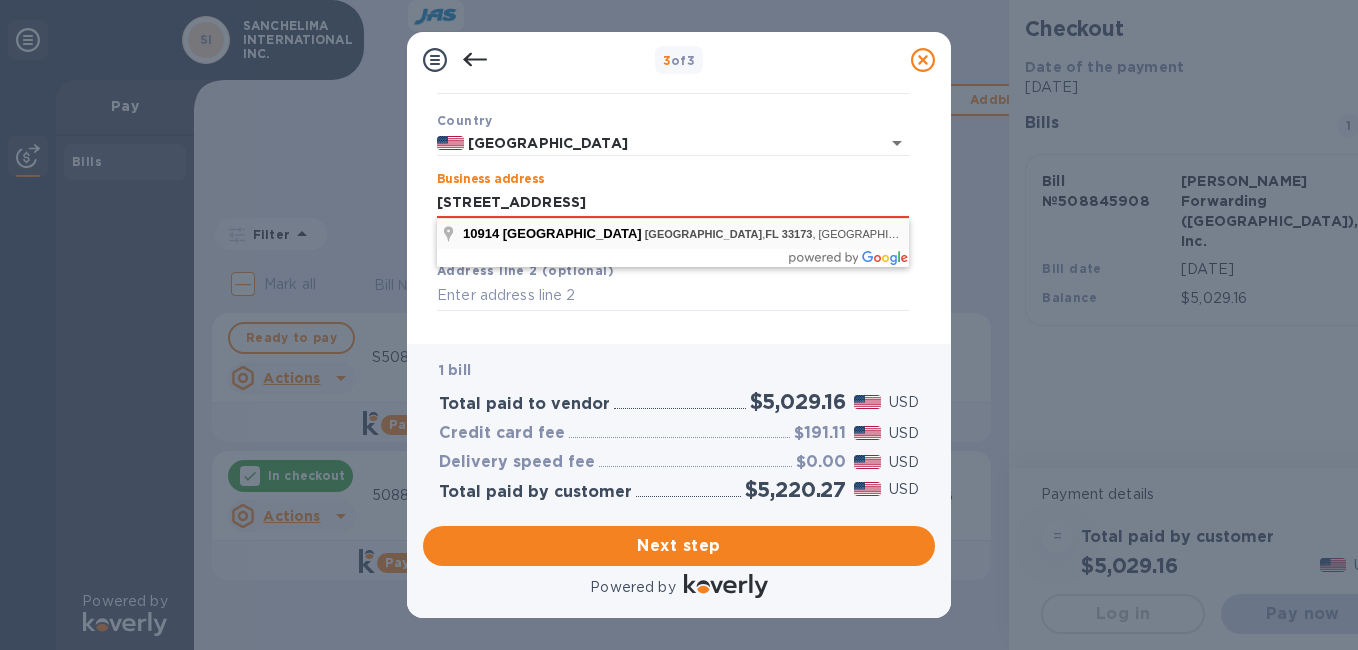 type on "[STREET_ADDRESS]" 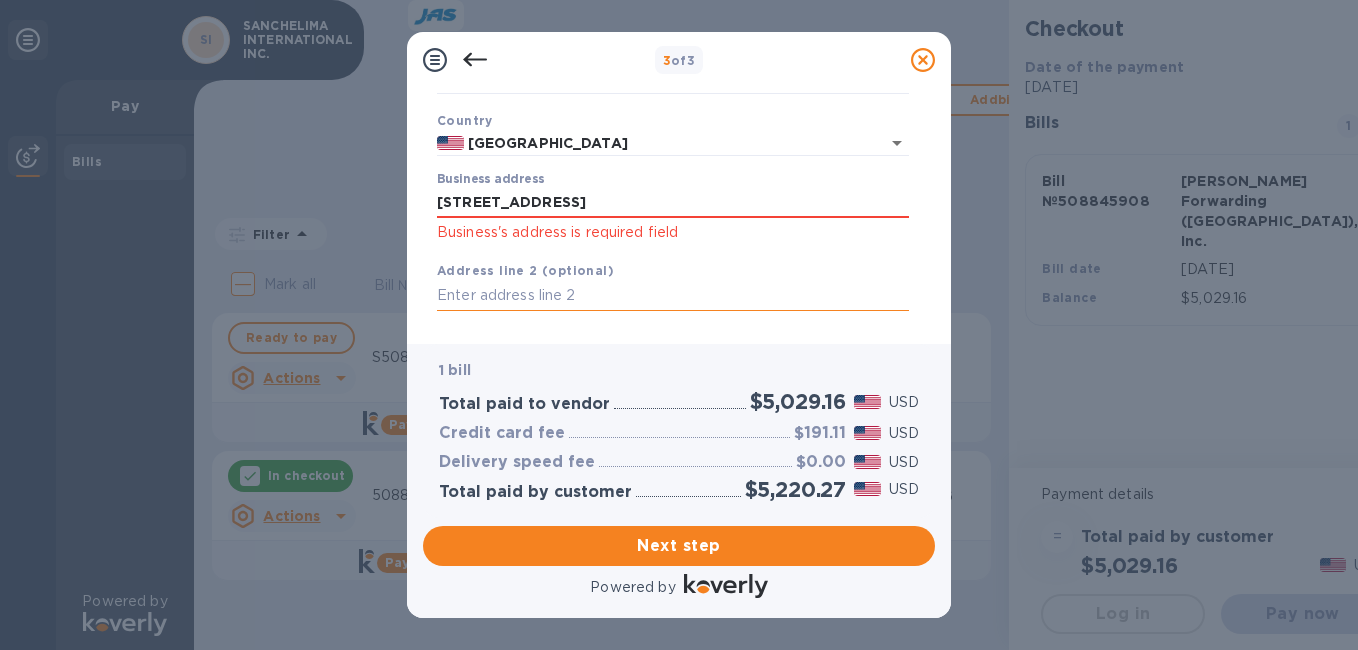 click at bounding box center (673, 296) 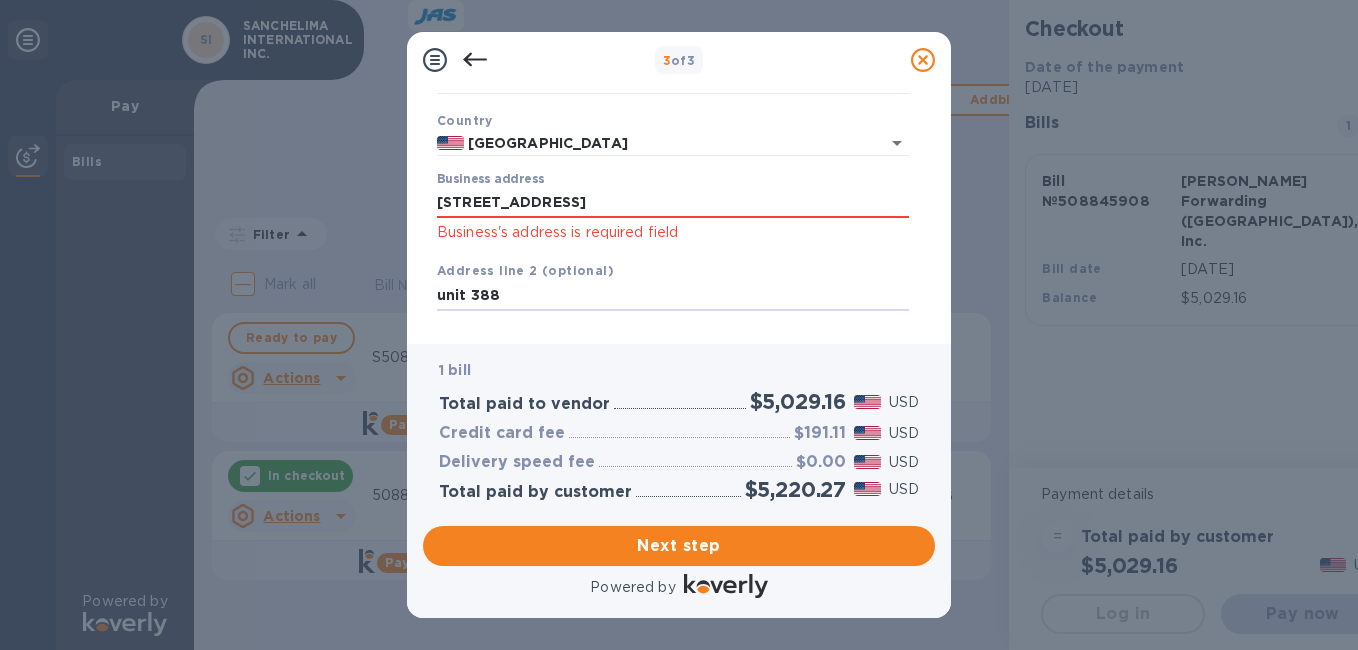 type on "unit 388" 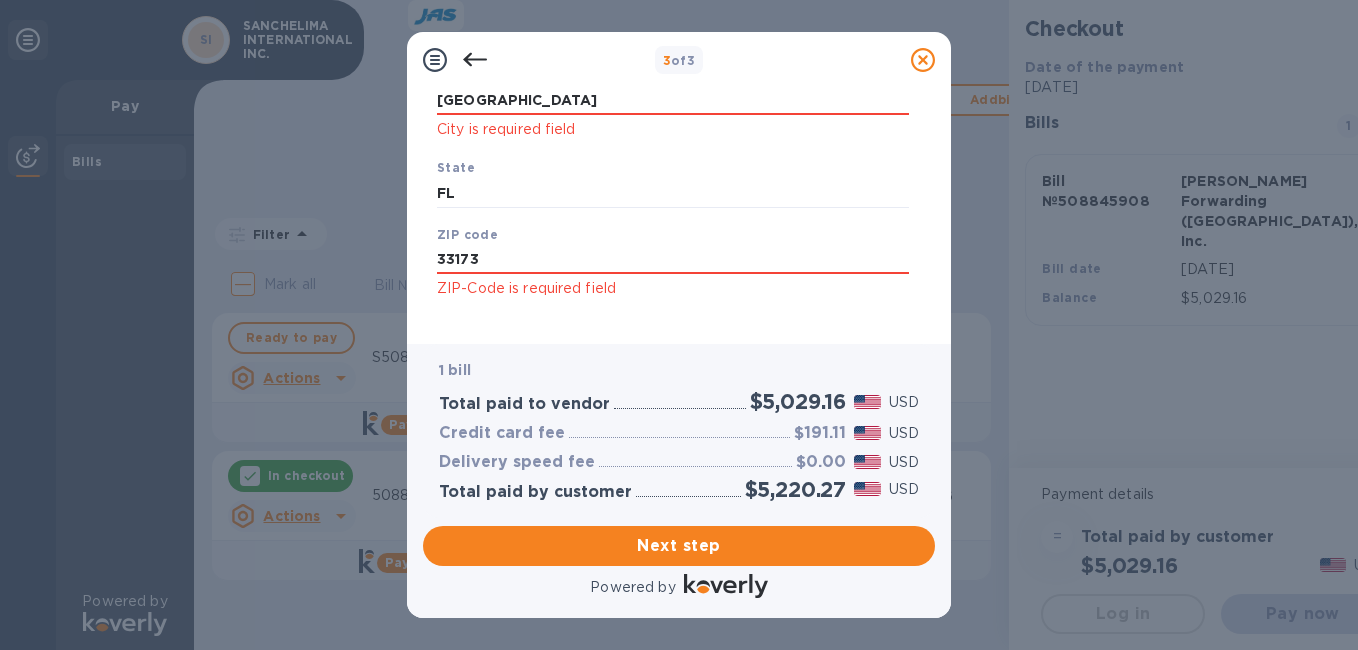 scroll, scrollTop: 407, scrollLeft: 0, axis: vertical 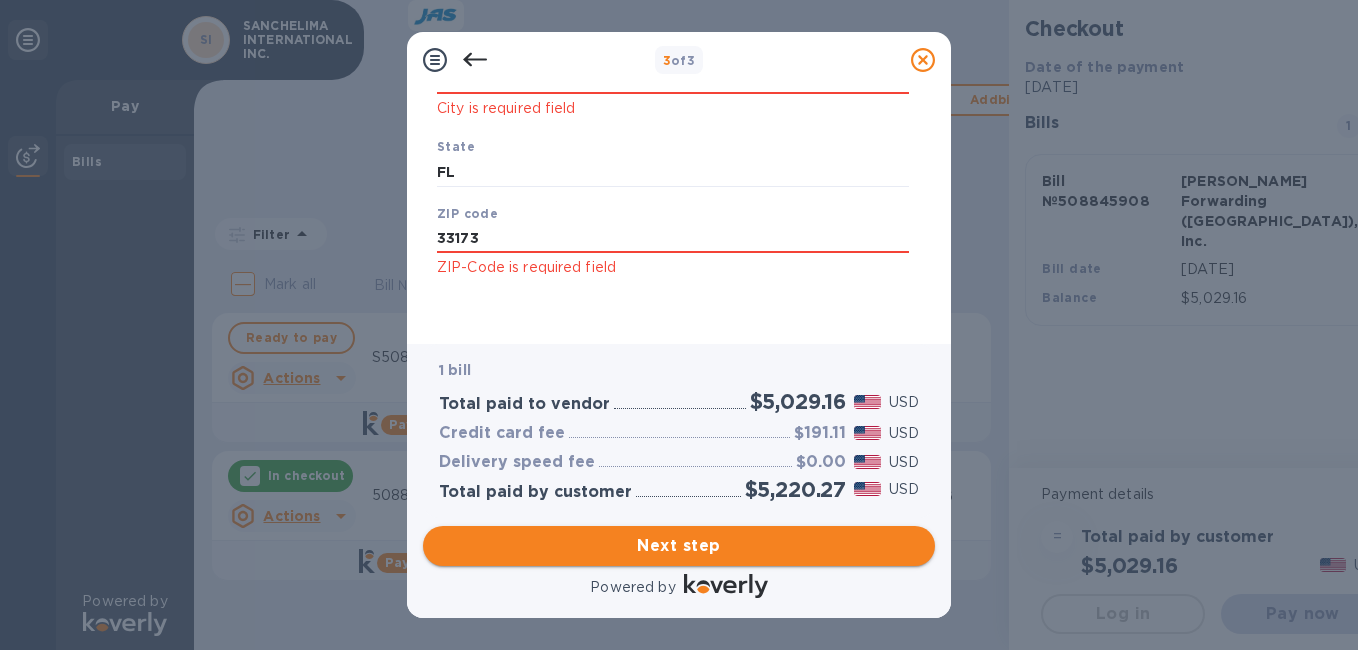 click on "Next step" at bounding box center (679, 546) 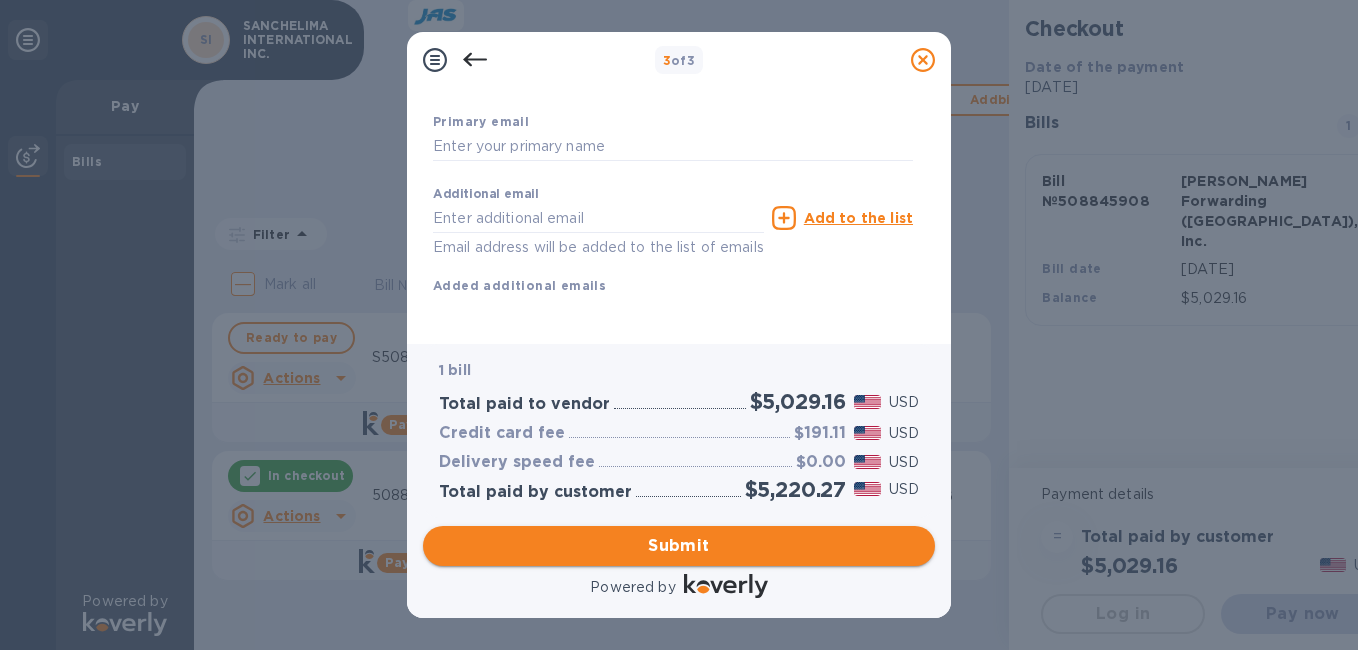 scroll, scrollTop: 375, scrollLeft: 0, axis: vertical 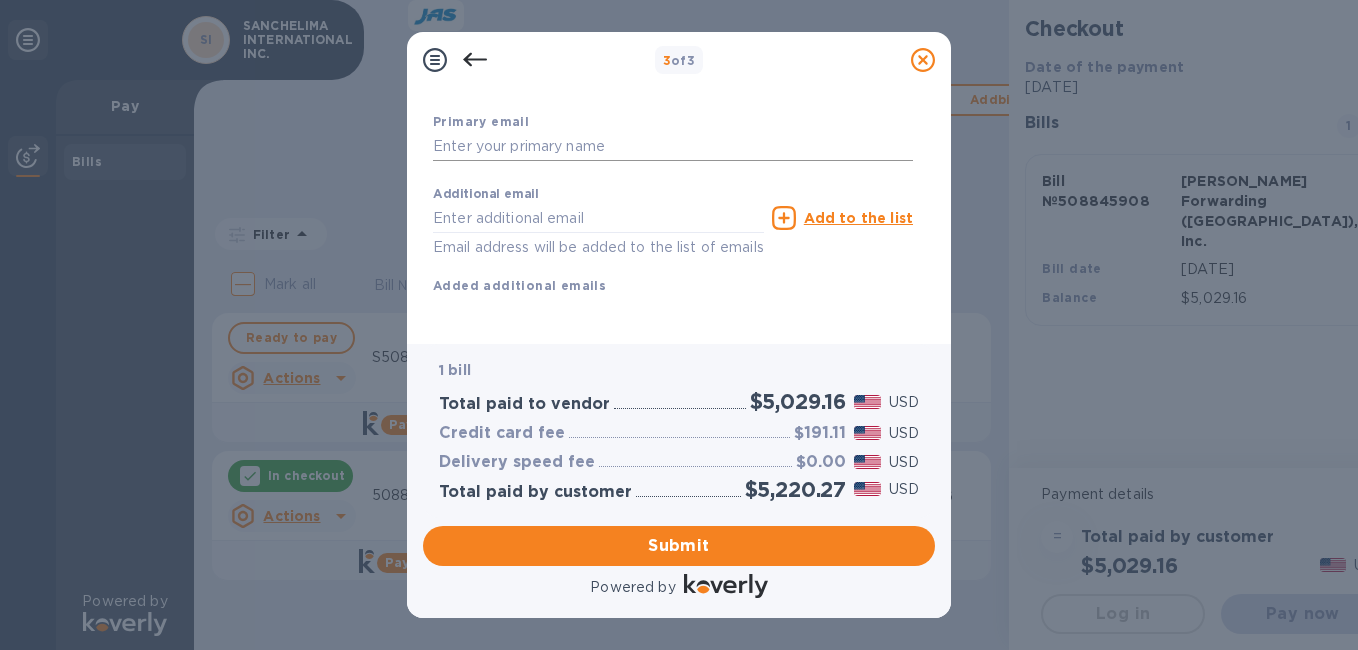 click at bounding box center [673, 147] 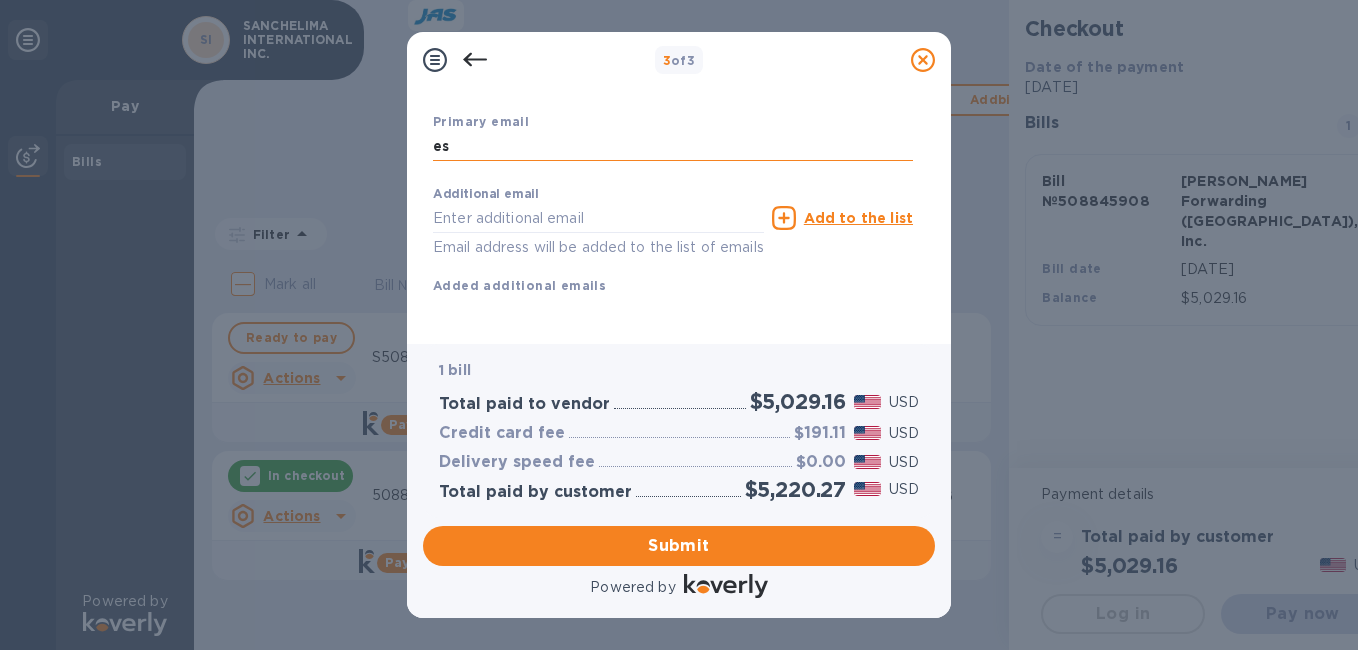 type on "e" 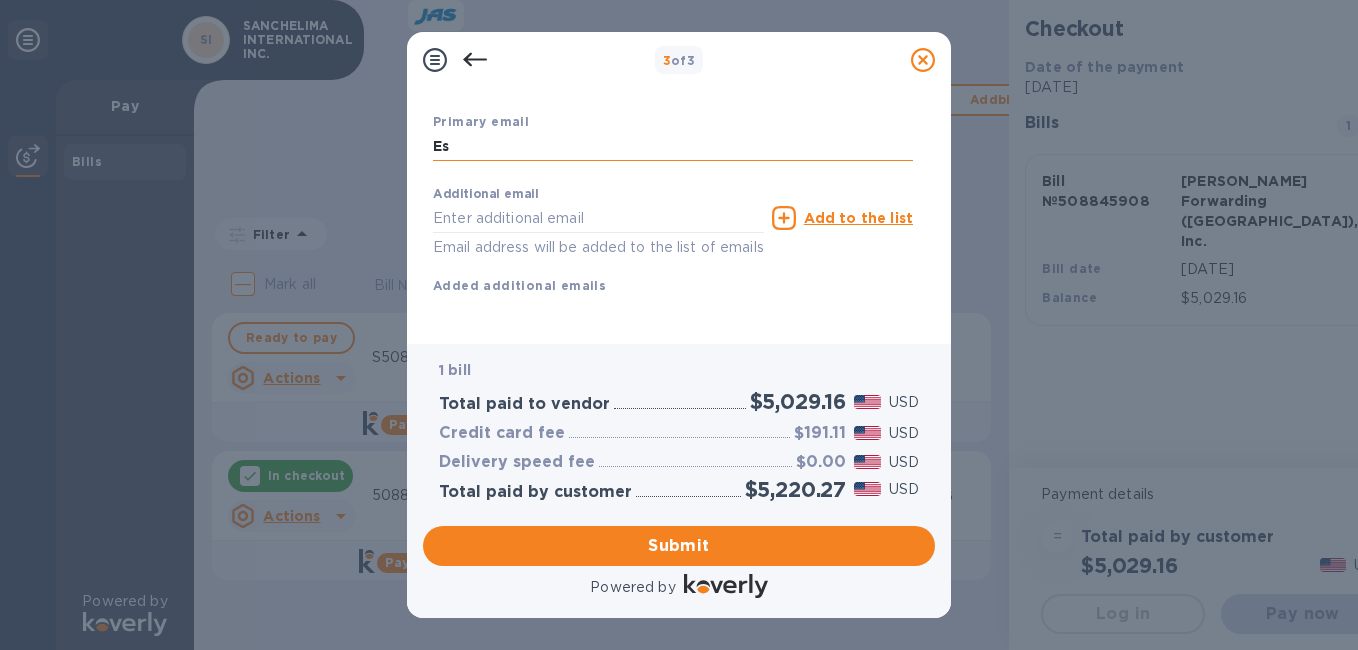 type on "E" 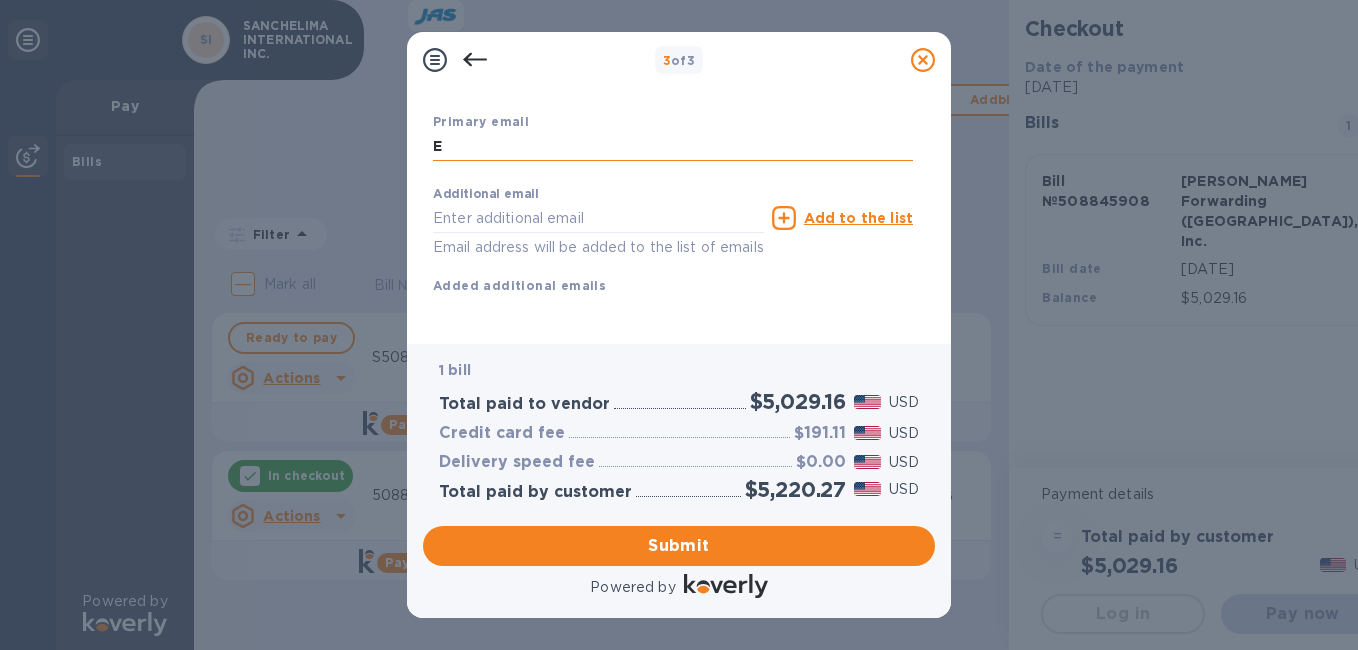 type 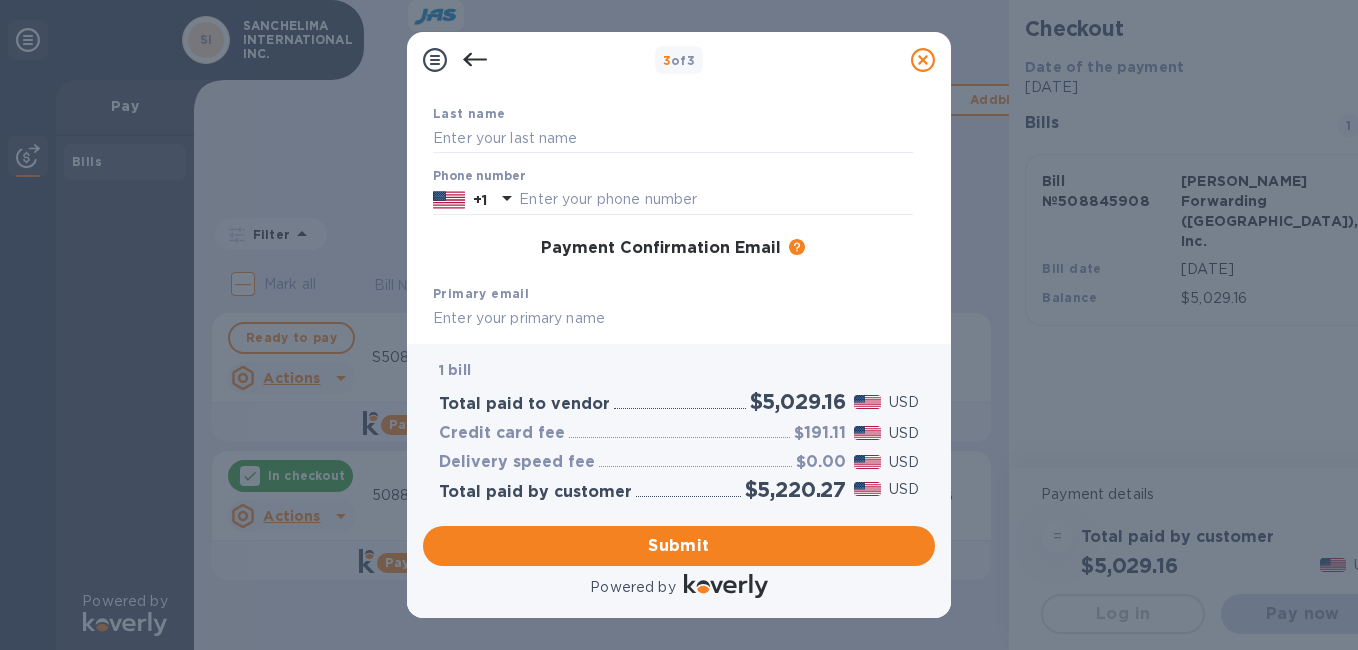 scroll, scrollTop: 170, scrollLeft: 0, axis: vertical 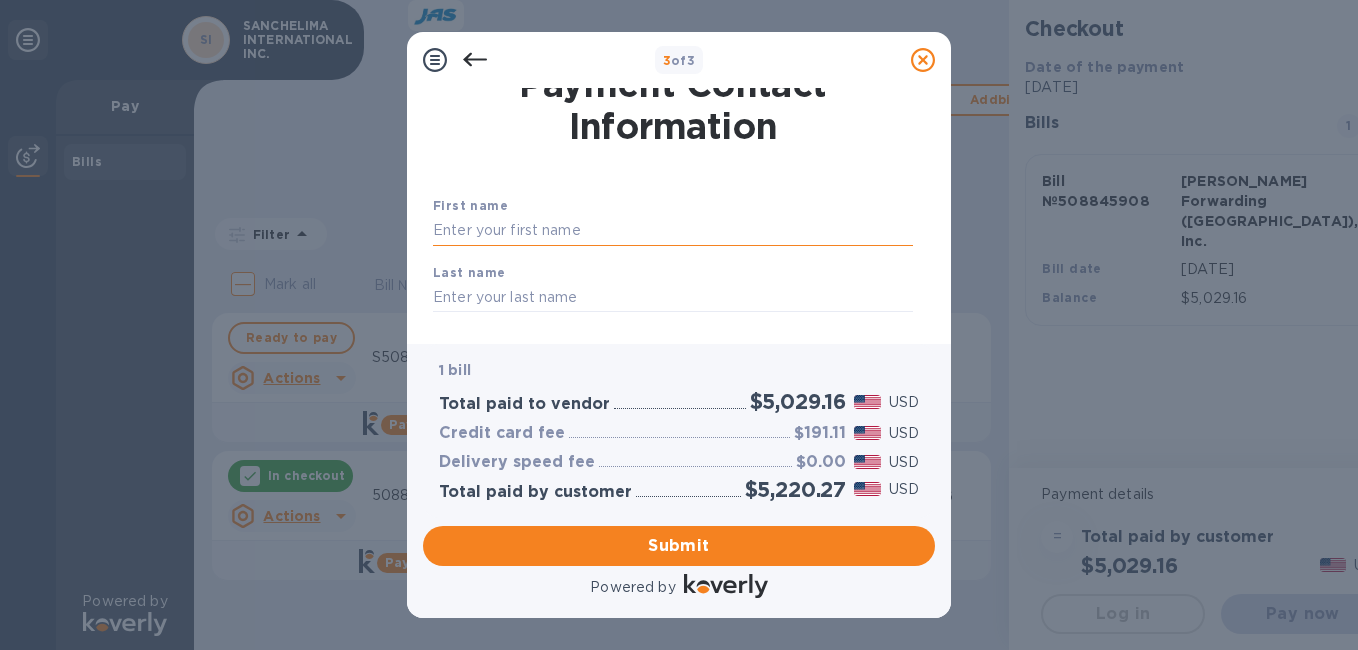 click at bounding box center (673, 231) 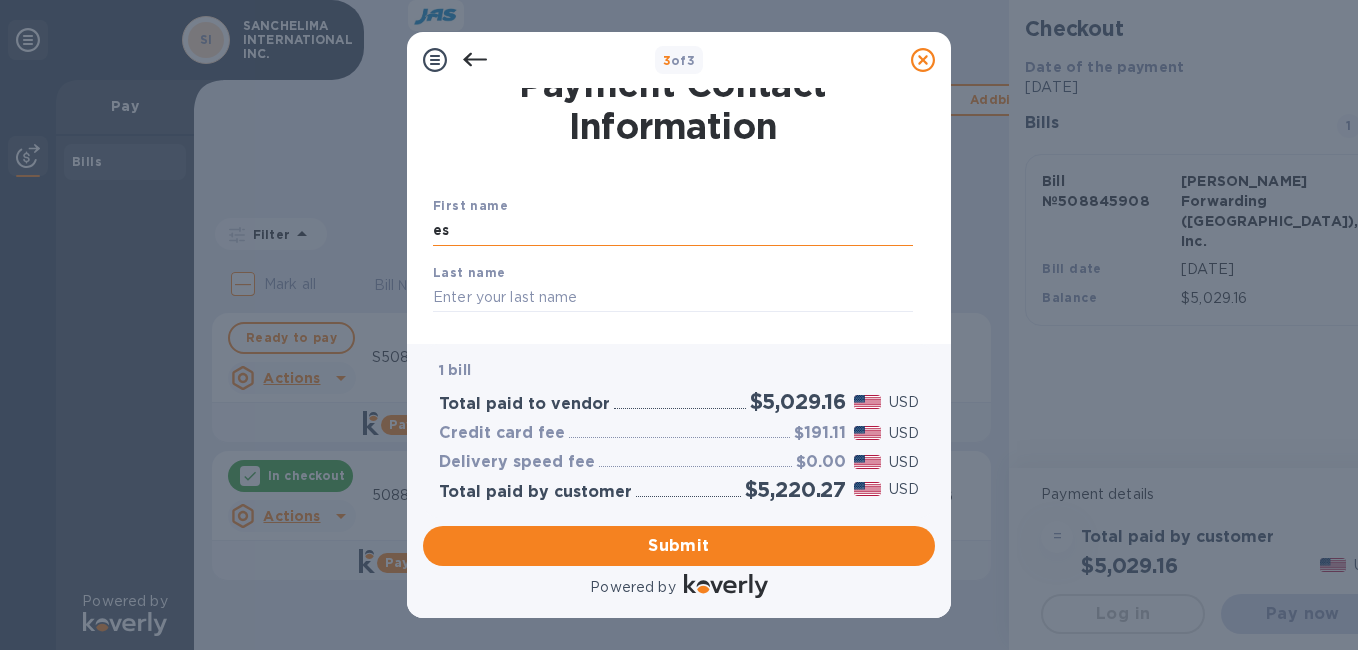 type on "e" 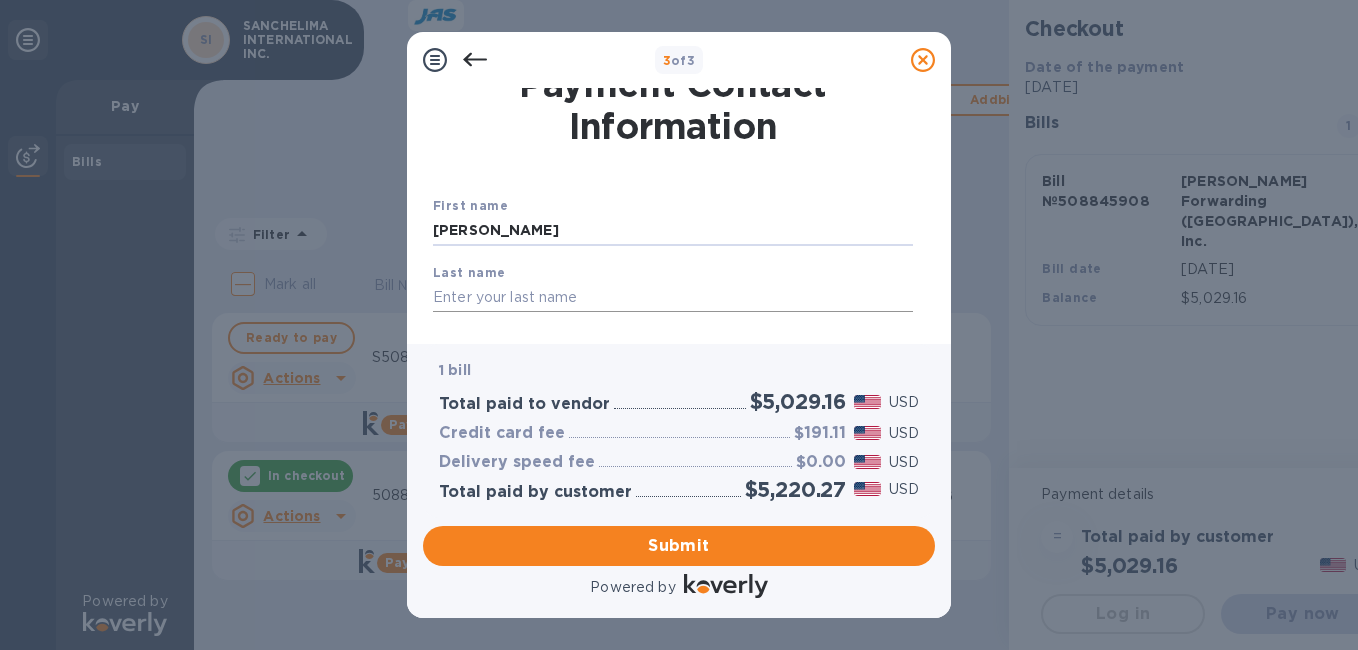 type on "[PERSON_NAME]" 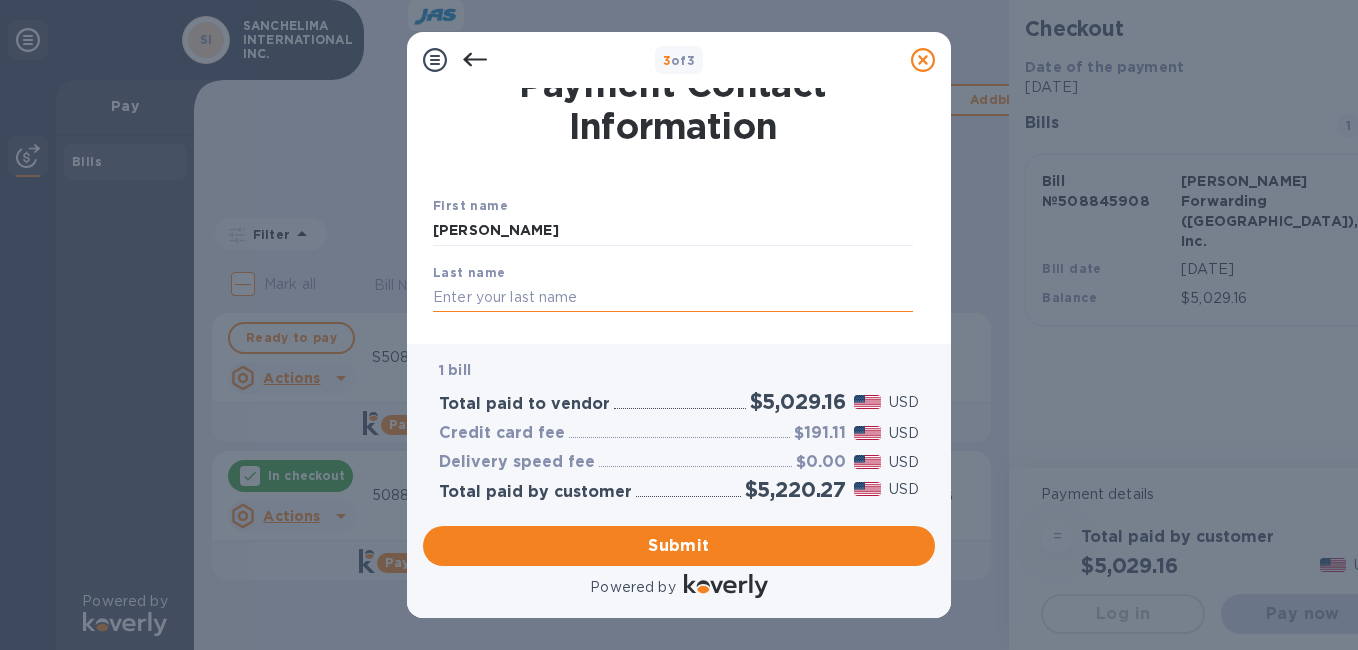 click at bounding box center (673, 297) 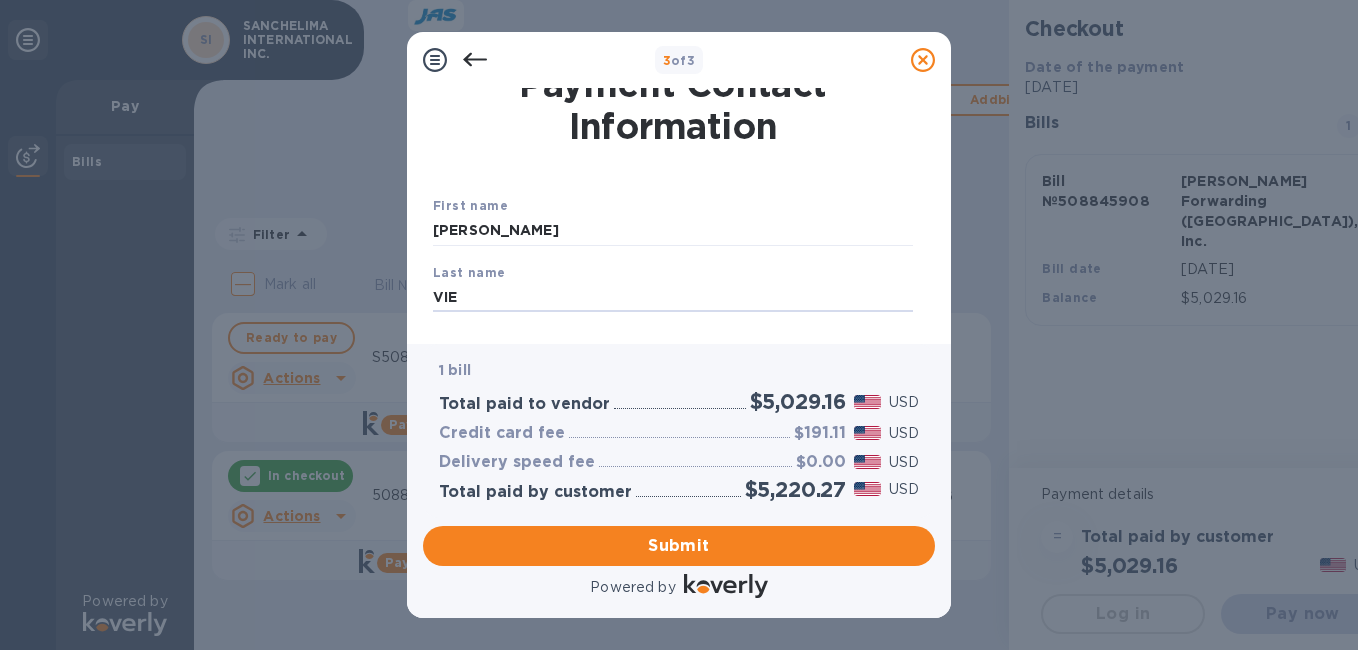 click on "Last name VIE" at bounding box center (673, 287) 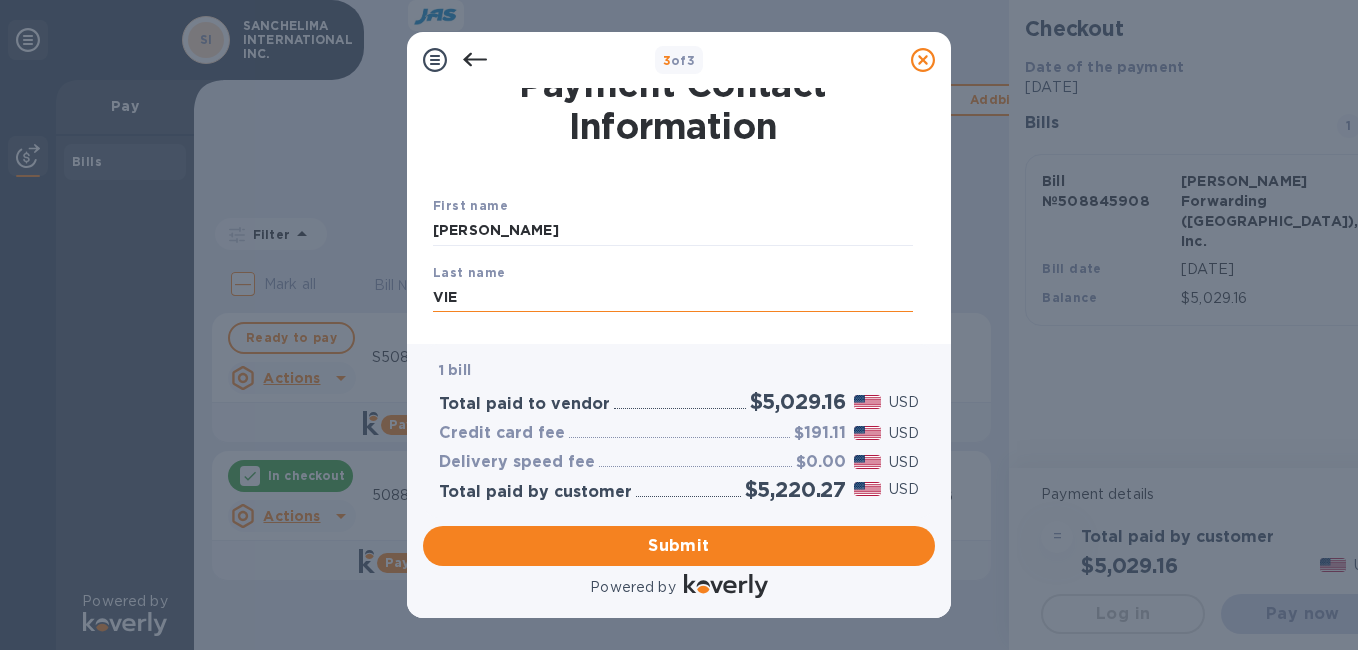 click on "VIE" at bounding box center [673, 297] 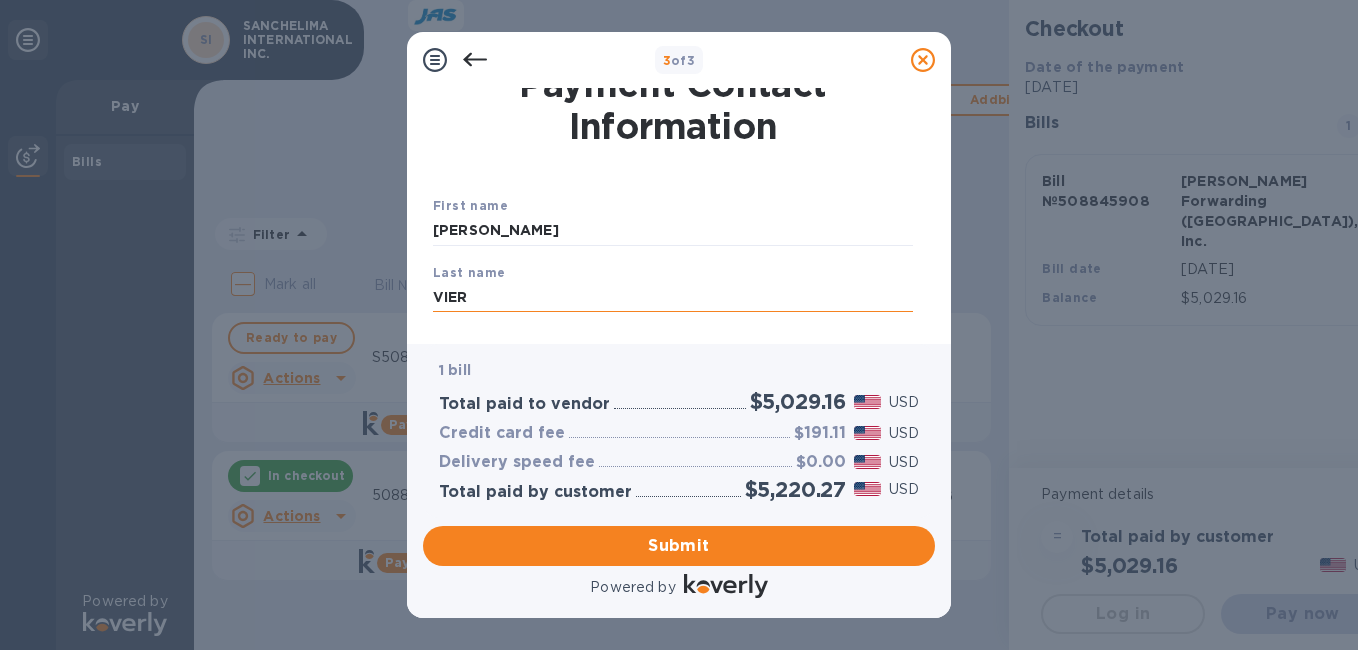 drag, startPoint x: 574, startPoint y: 304, endPoint x: 618, endPoint y: 304, distance: 44 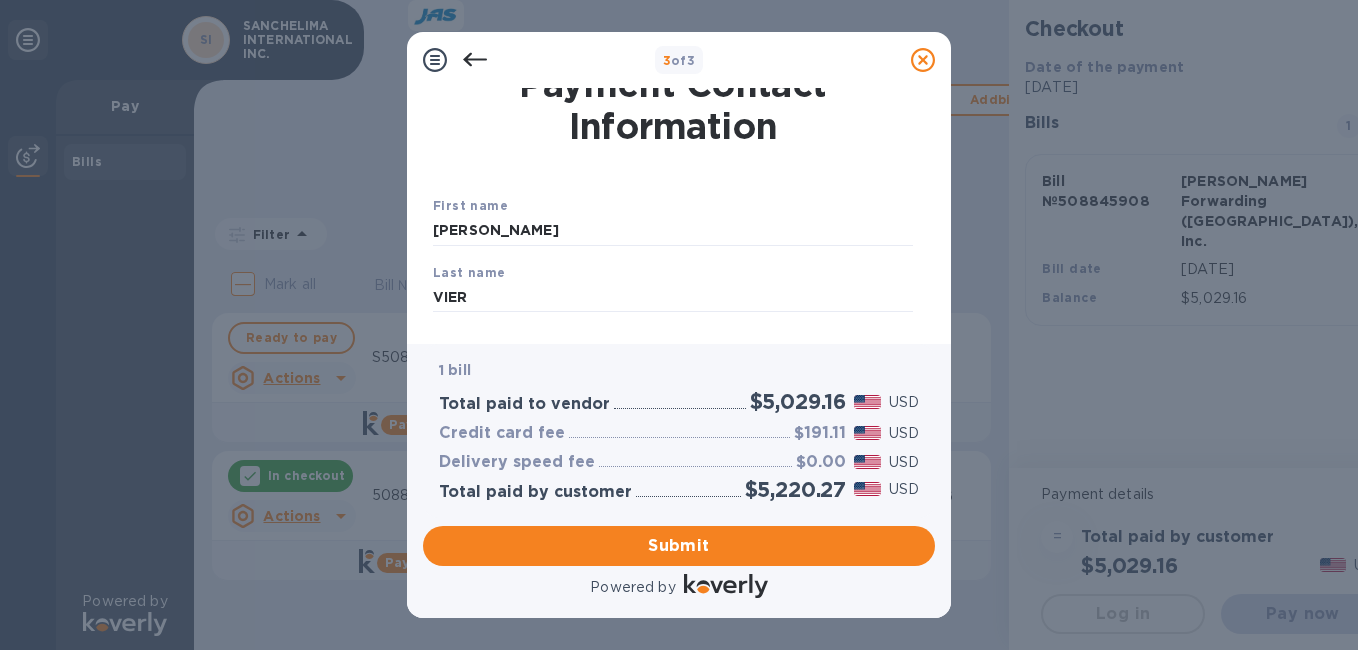click on "Payment Contact Information First name [PERSON_NAME] Last name VIER Phone number +1 Payment Confirmation Email The added email addresses will be used to send the payment confirmation. Primary email Additional email Email address will be added to the list of emails Add to the list Added additional emails Submit" at bounding box center (679, 216) 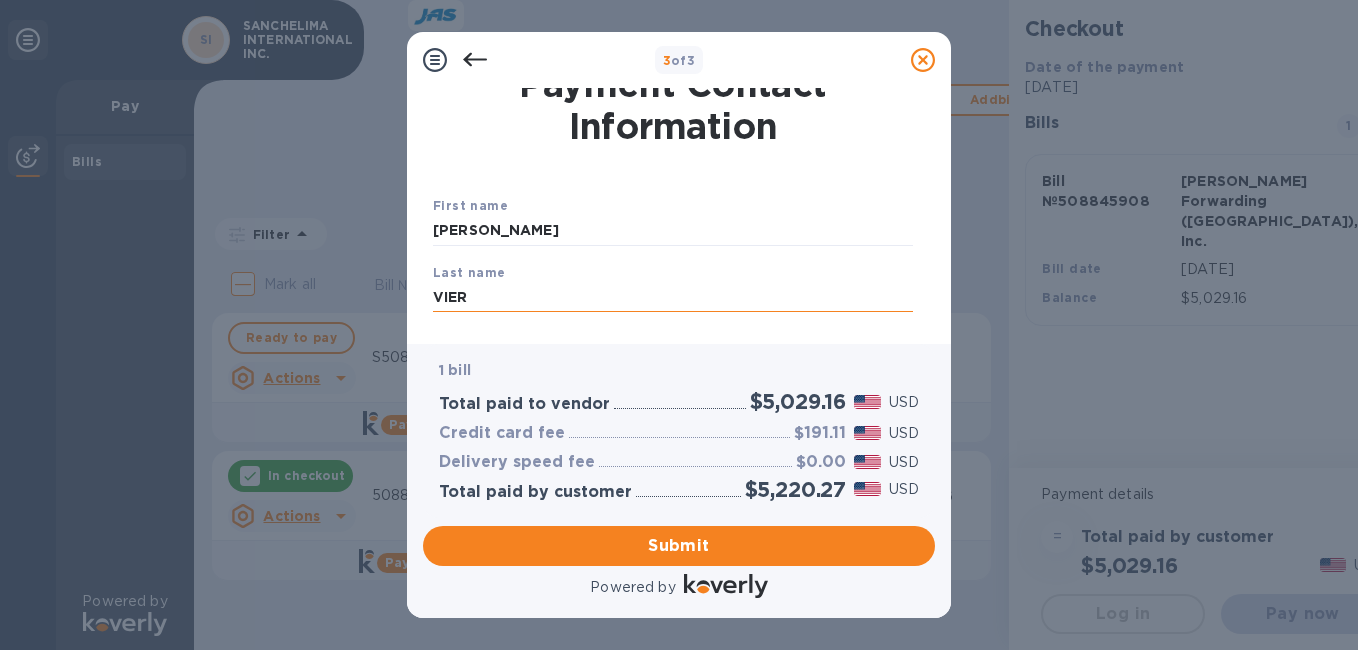 click on "VIER" at bounding box center [673, 297] 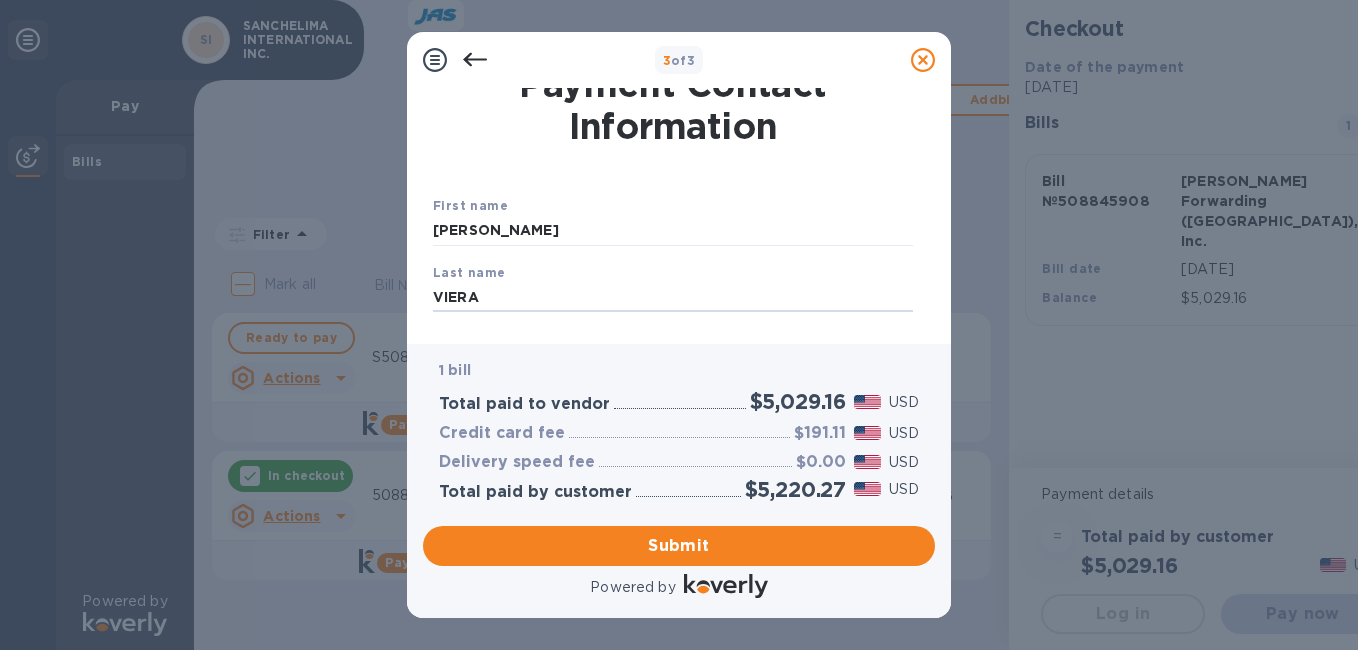 type on "VIERA" 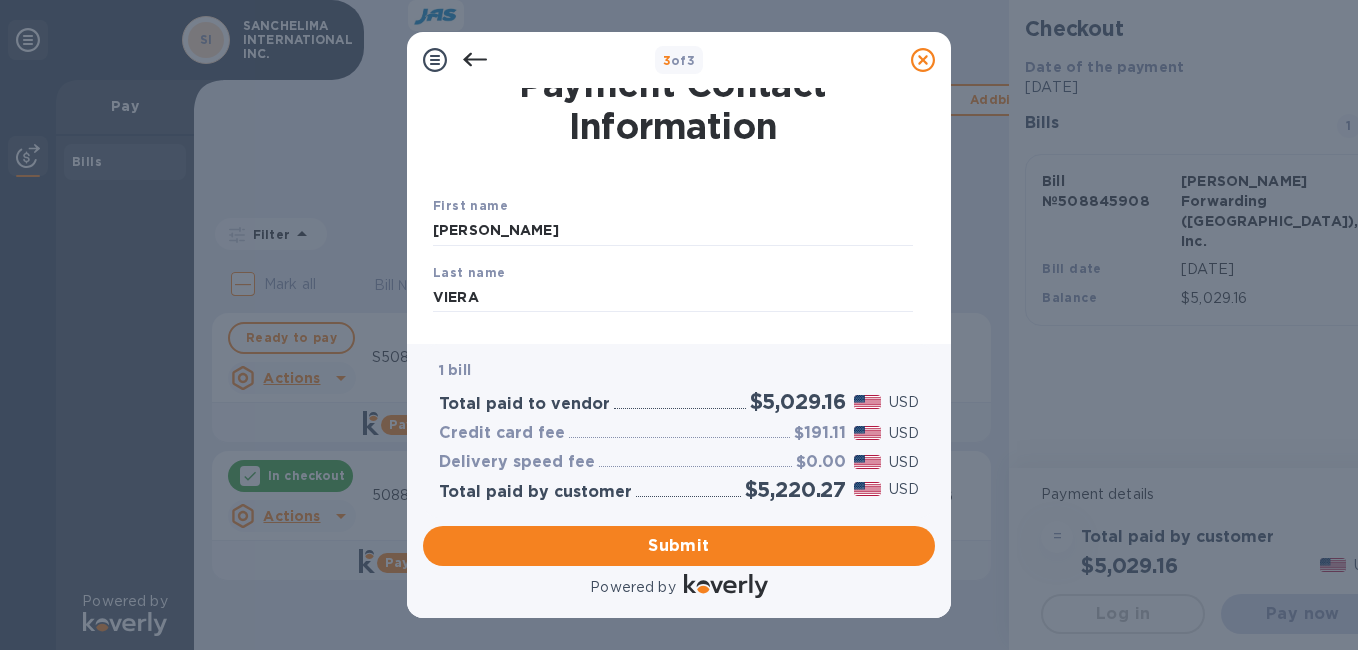 click on "1 bill Total paid to vendor $5,029.16 USD Credit card fee $191.11 USD Delivery speed fee $0.00 USD Total paid by customer $5,220.27 USD" at bounding box center [679, 430] 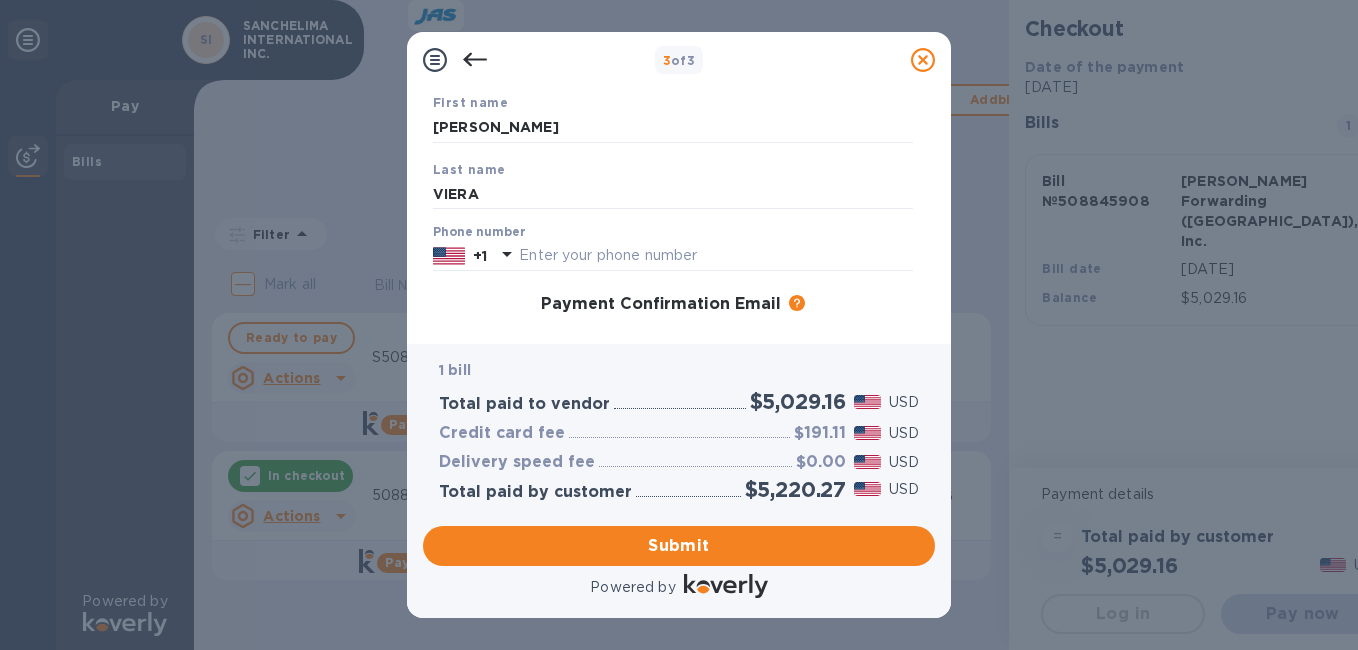 scroll, scrollTop: 125, scrollLeft: 0, axis: vertical 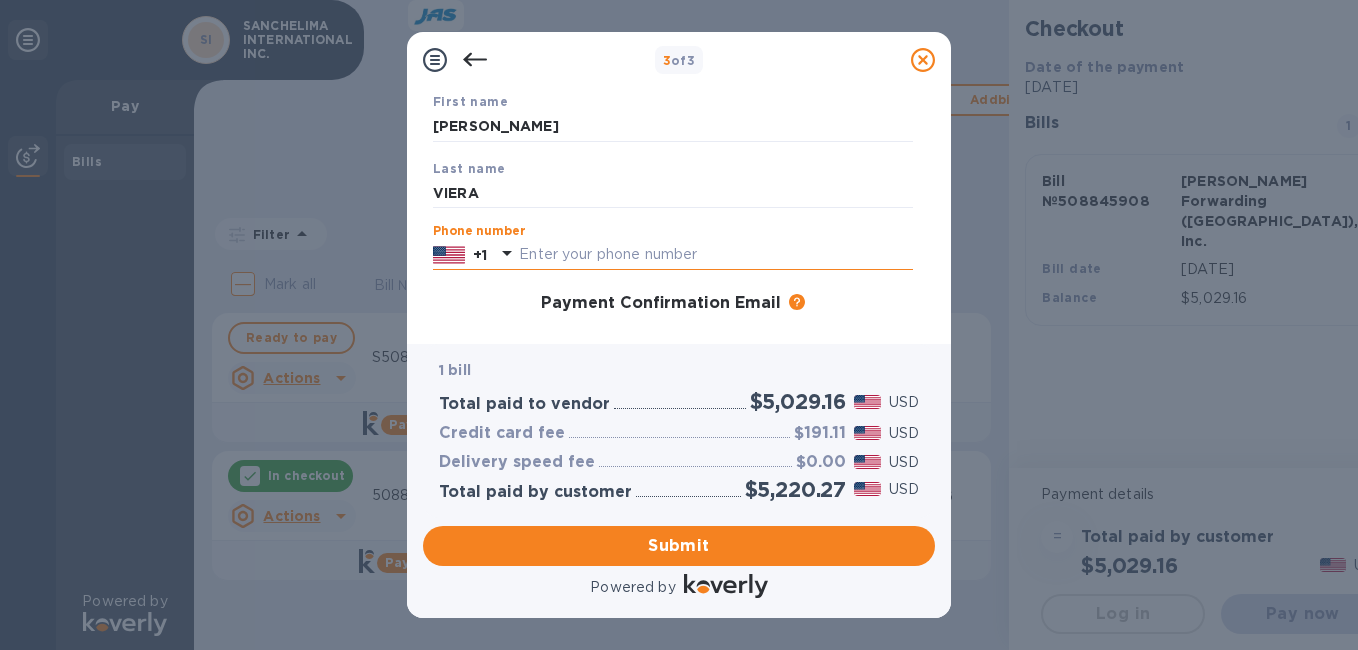 click at bounding box center [716, 255] 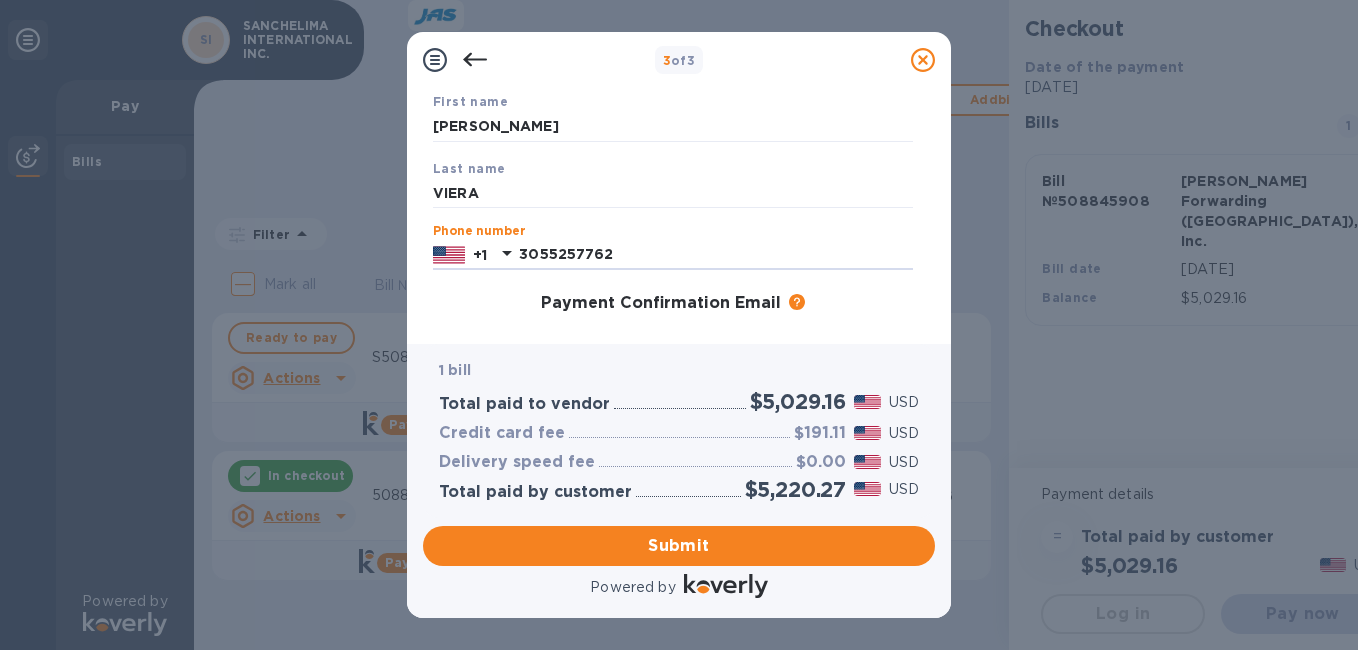 type on "3055257762" 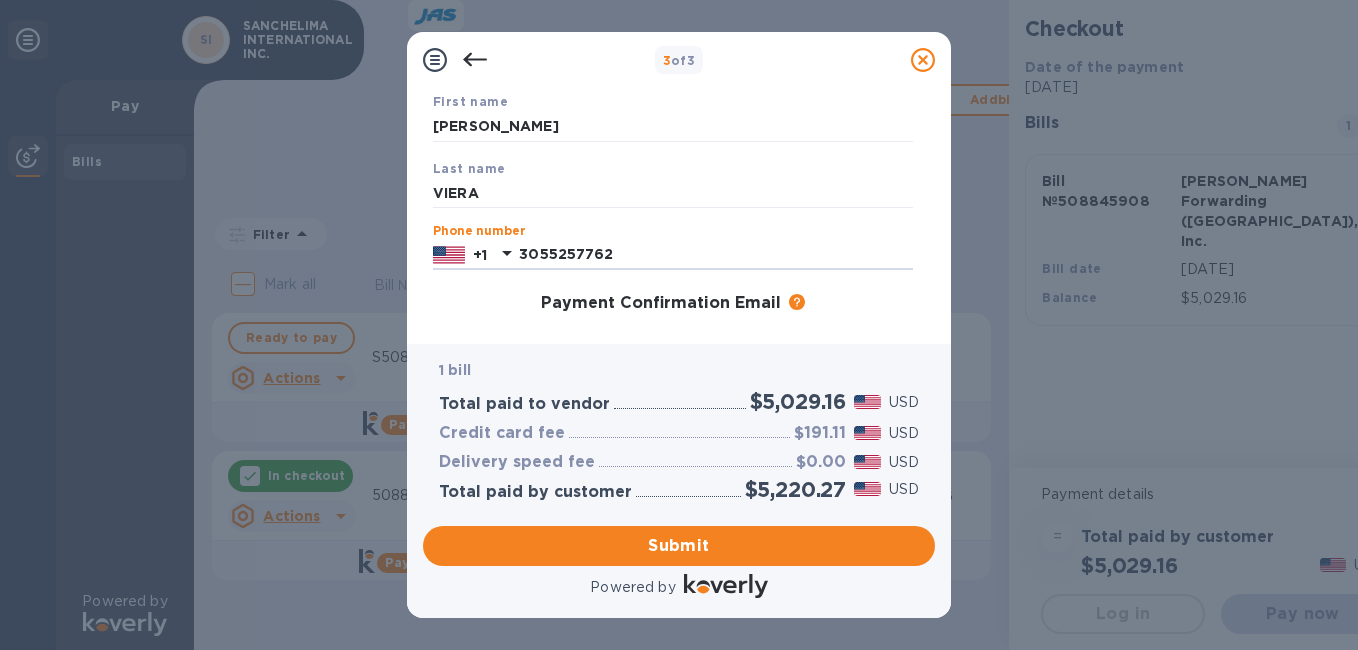 click on "Payment Confirmation Email The added email addresses will be used to send the payment confirmation." at bounding box center (673, 304) 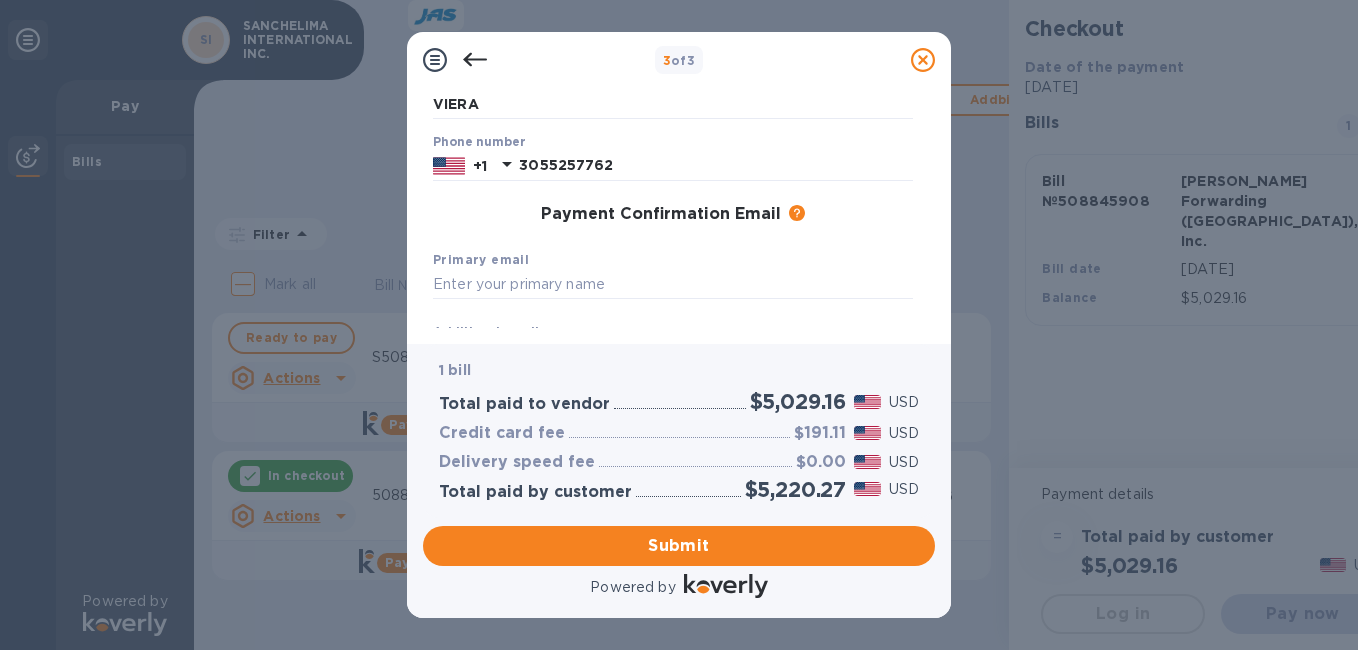 scroll, scrollTop: 226, scrollLeft: 0, axis: vertical 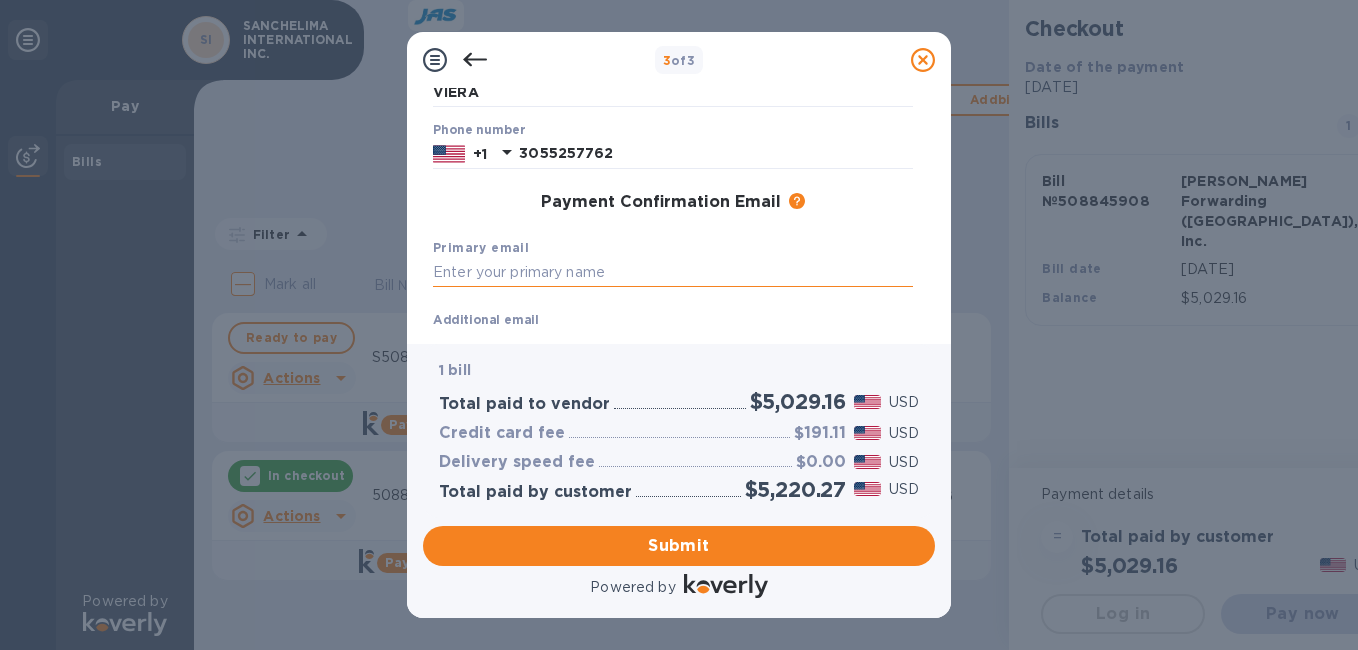 click at bounding box center [673, 273] 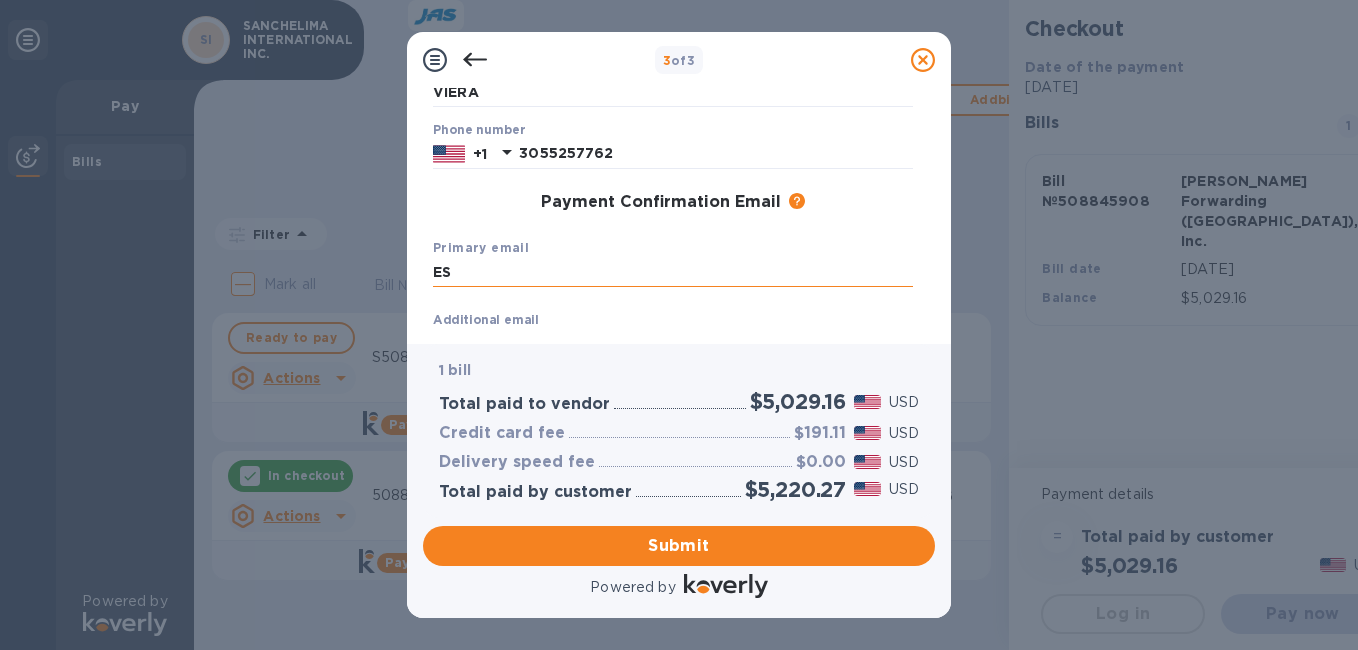 type on "E" 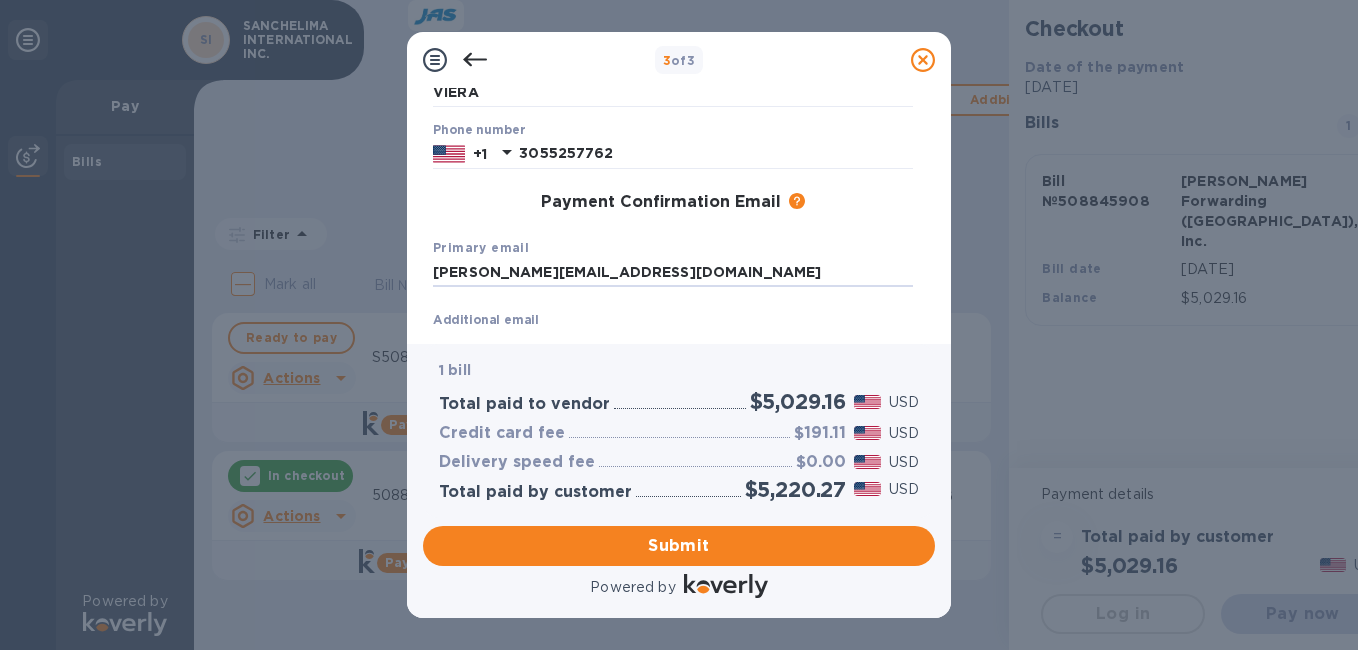 type on "[PERSON_NAME][EMAIL_ADDRESS][DOMAIN_NAME]" 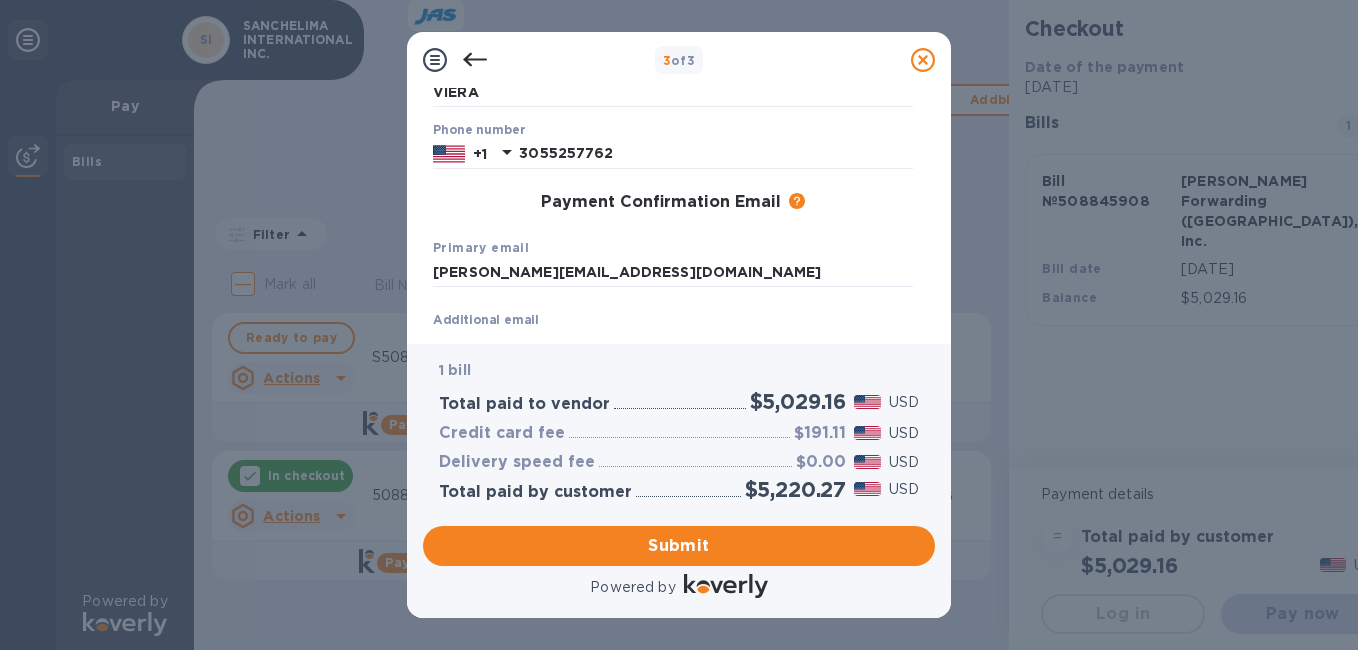 click on "Additional email" at bounding box center (486, 321) 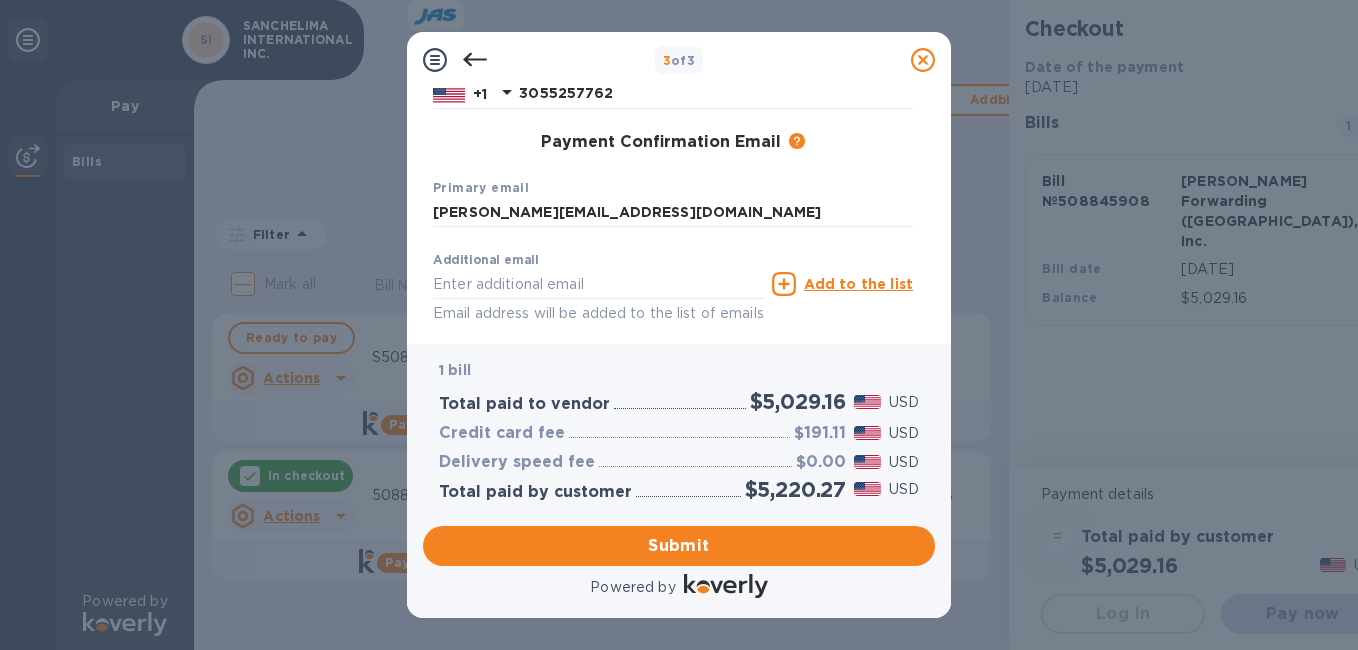 scroll, scrollTop: 290, scrollLeft: 0, axis: vertical 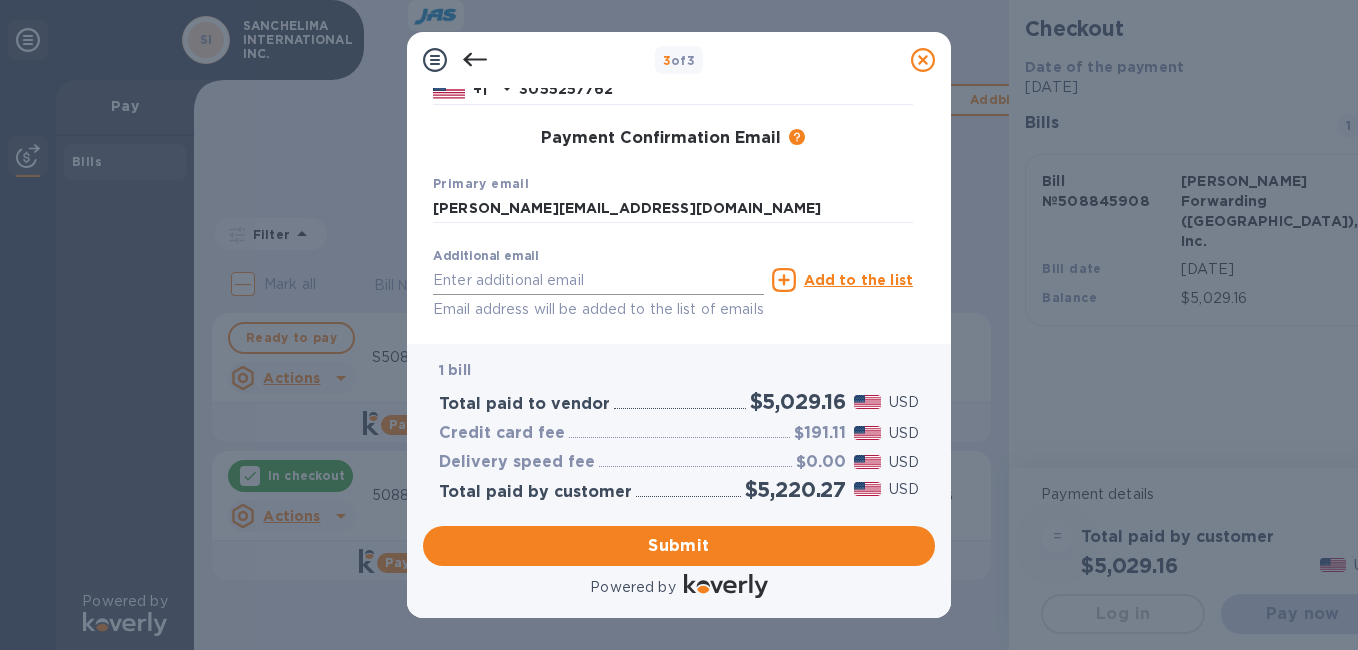 click at bounding box center (598, 280) 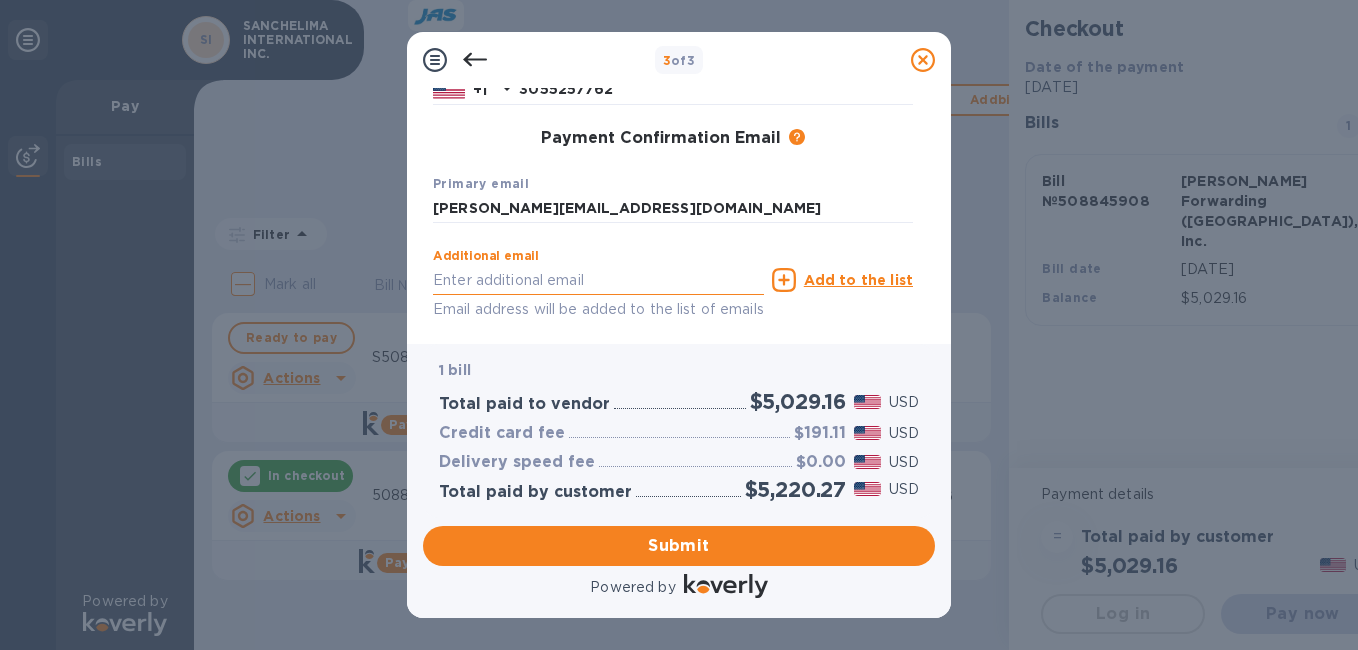 type on "[PERSON_NAME][EMAIL_ADDRESS][DOMAIN_NAME]" 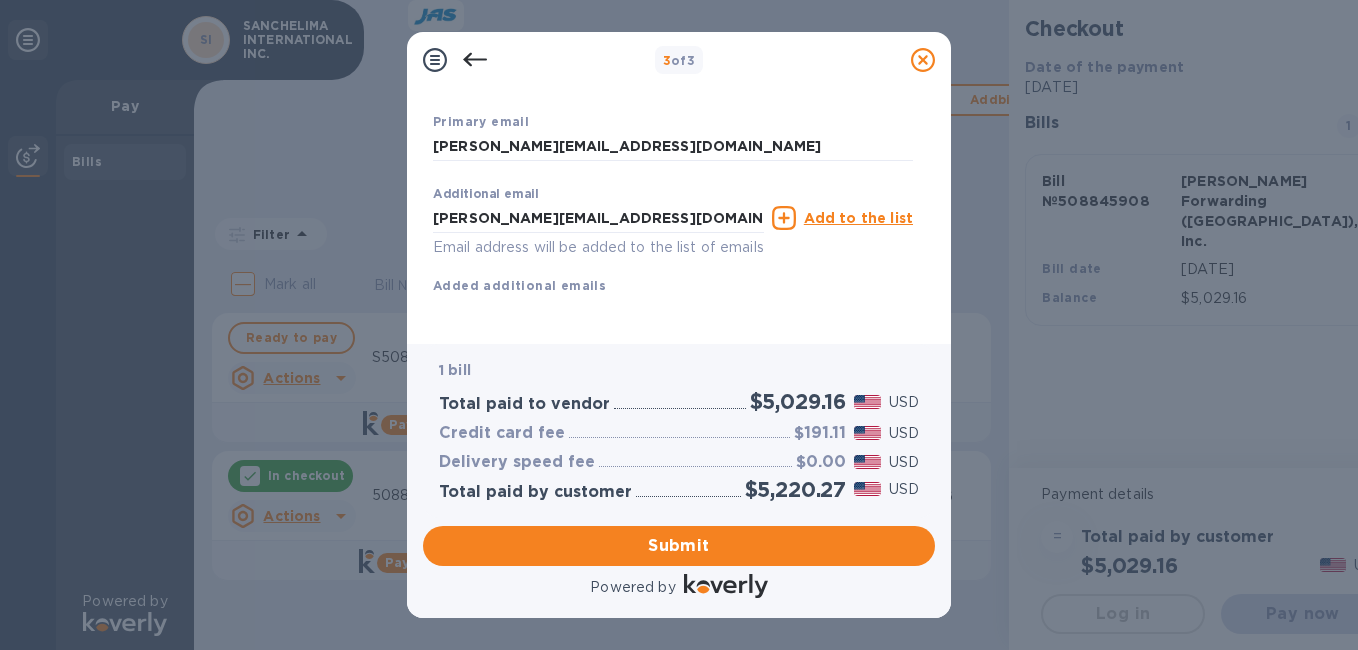 scroll, scrollTop: 375, scrollLeft: 0, axis: vertical 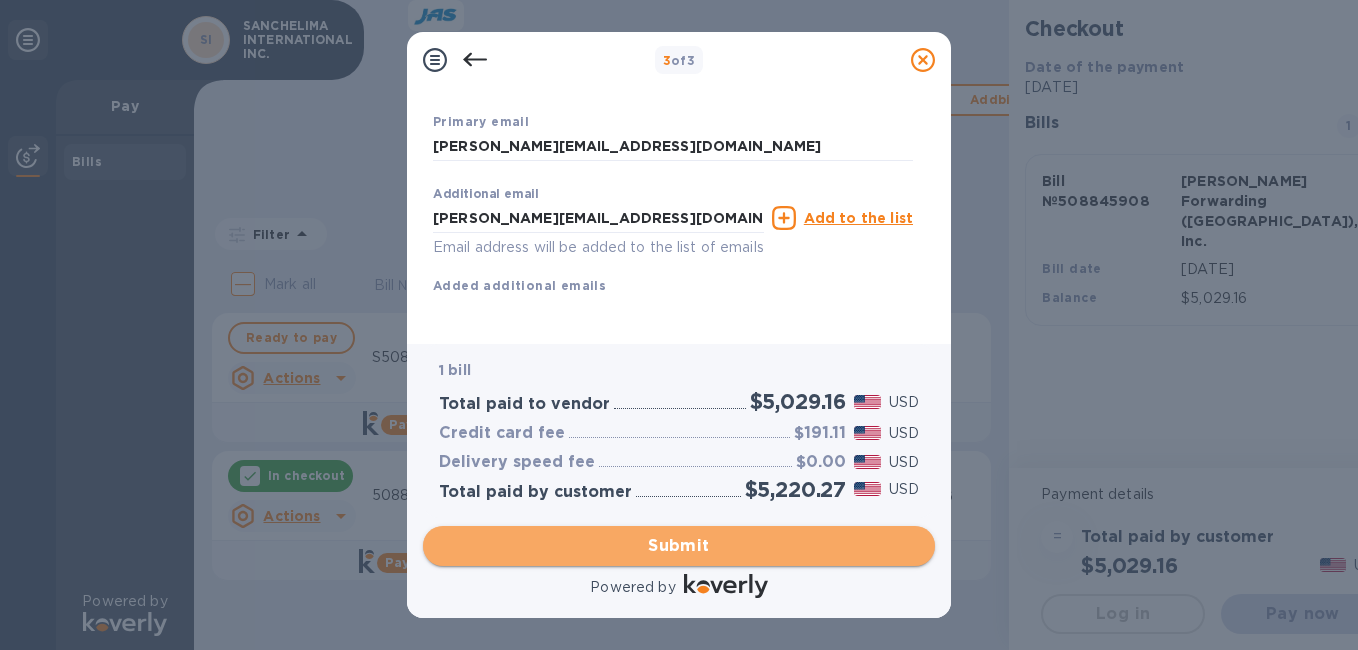 drag, startPoint x: 666, startPoint y: 546, endPoint x: 551, endPoint y: 594, distance: 124.61541 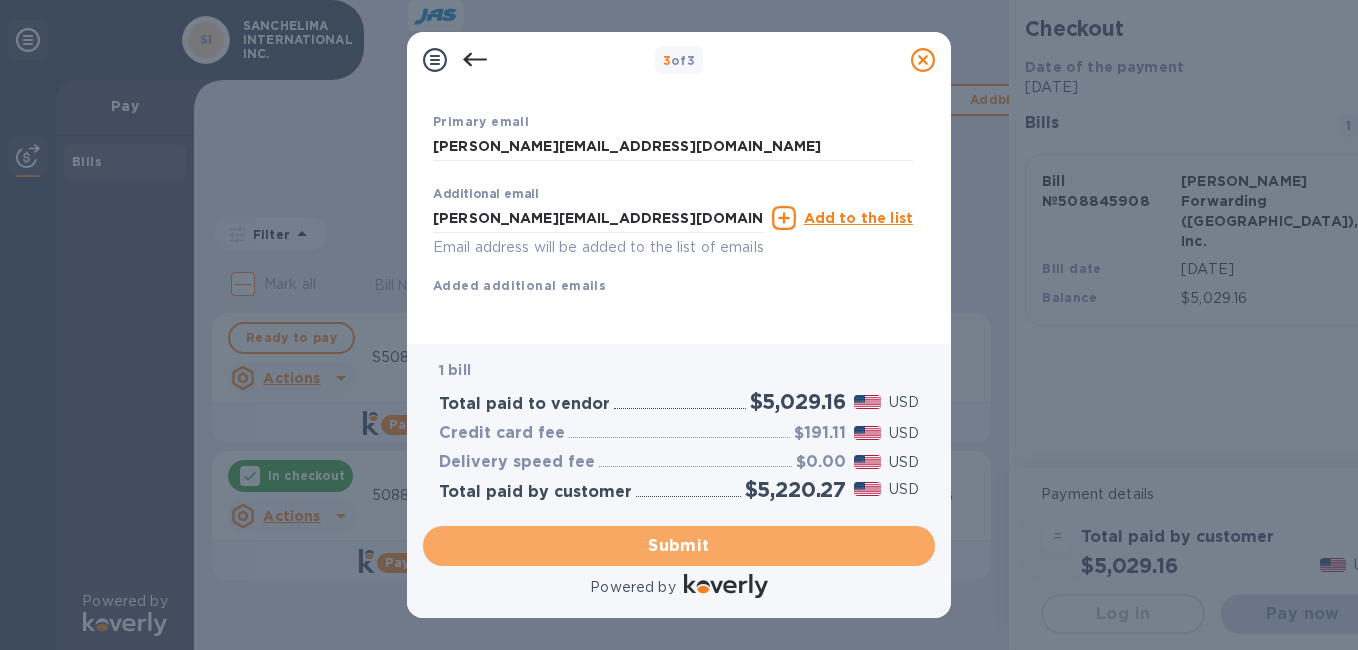 click on "Submit" at bounding box center [679, 546] 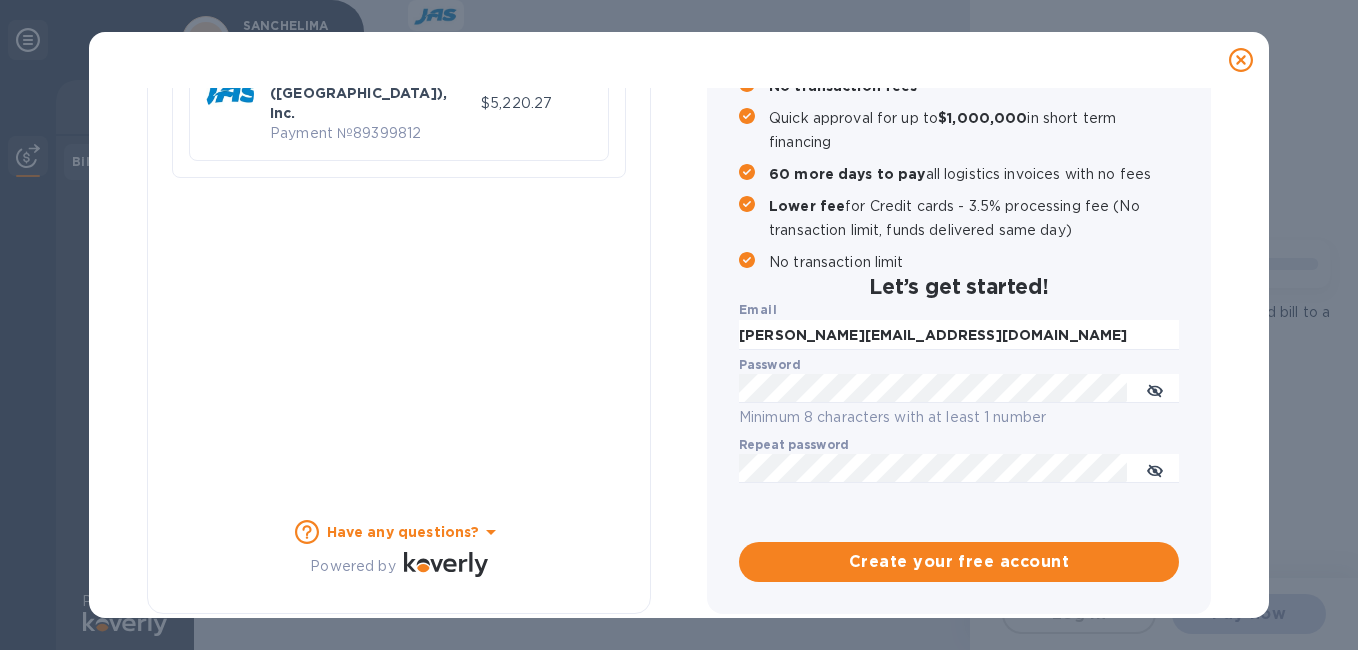 scroll, scrollTop: 270, scrollLeft: 0, axis: vertical 